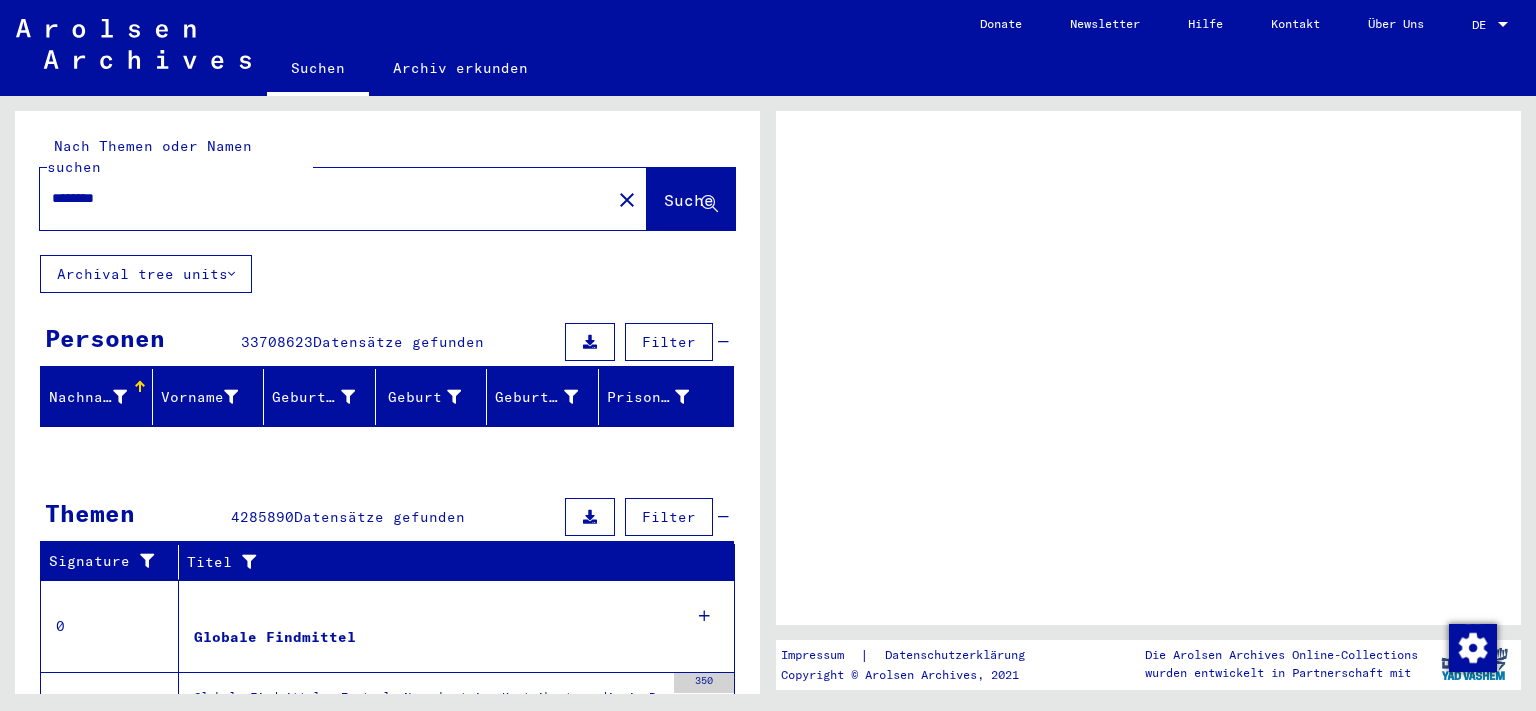 scroll, scrollTop: 0, scrollLeft: 0, axis: both 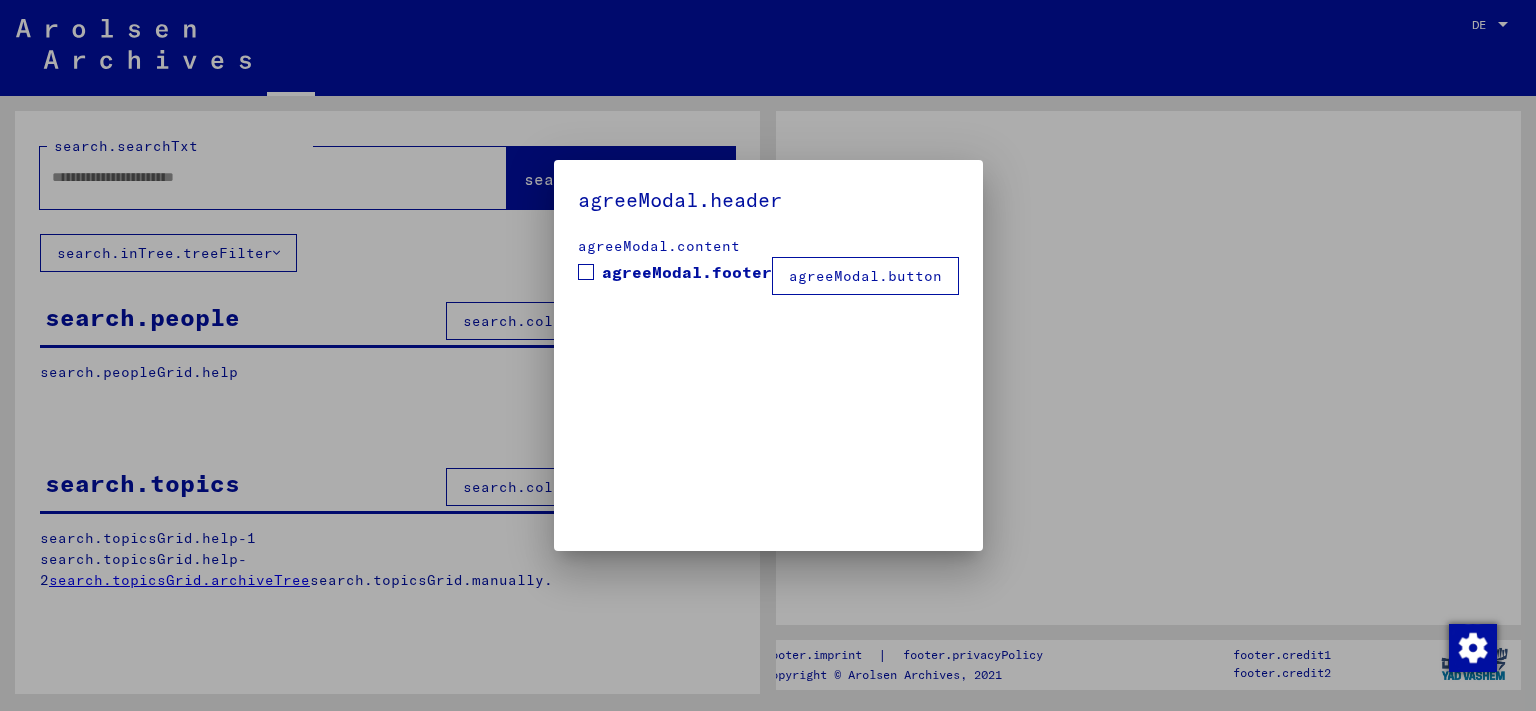 type on "********" 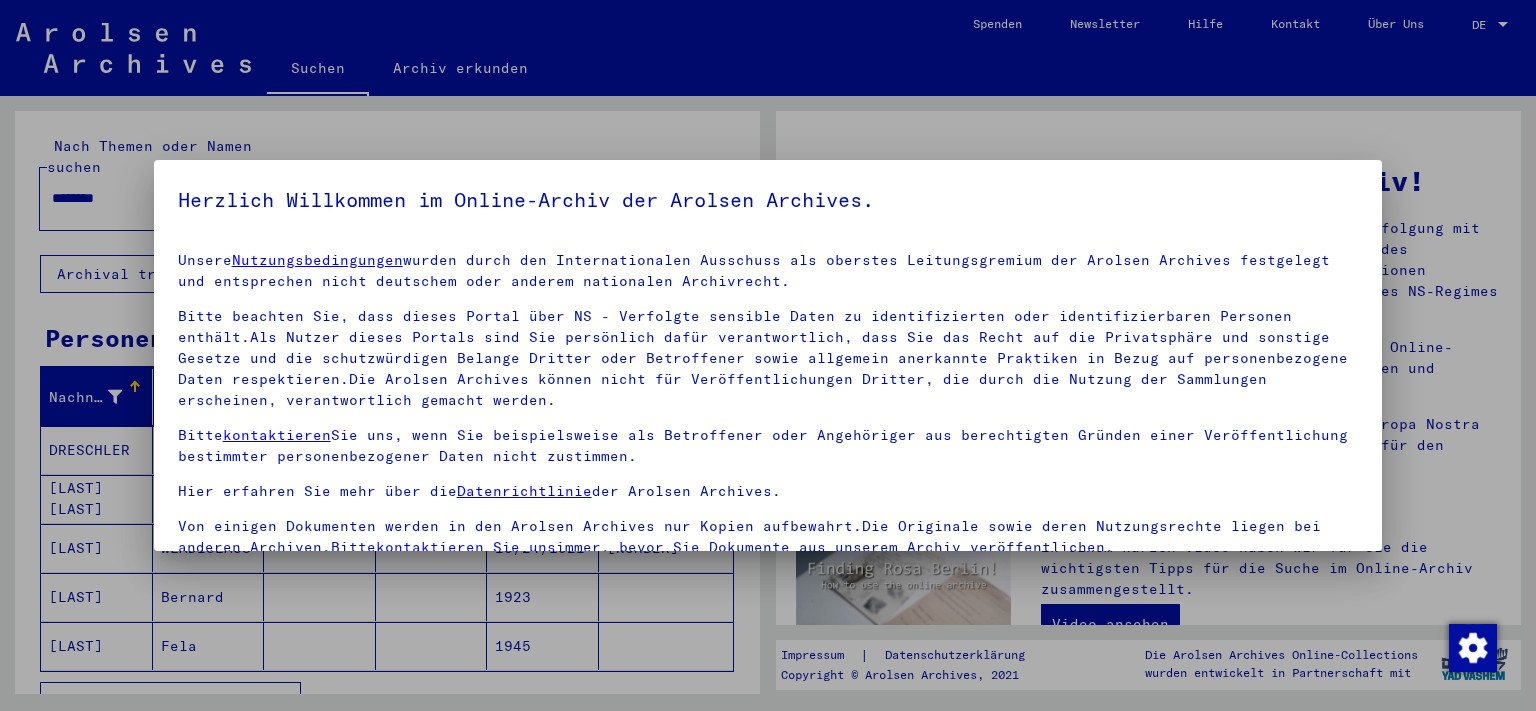 scroll, scrollTop: 17, scrollLeft: 0, axis: vertical 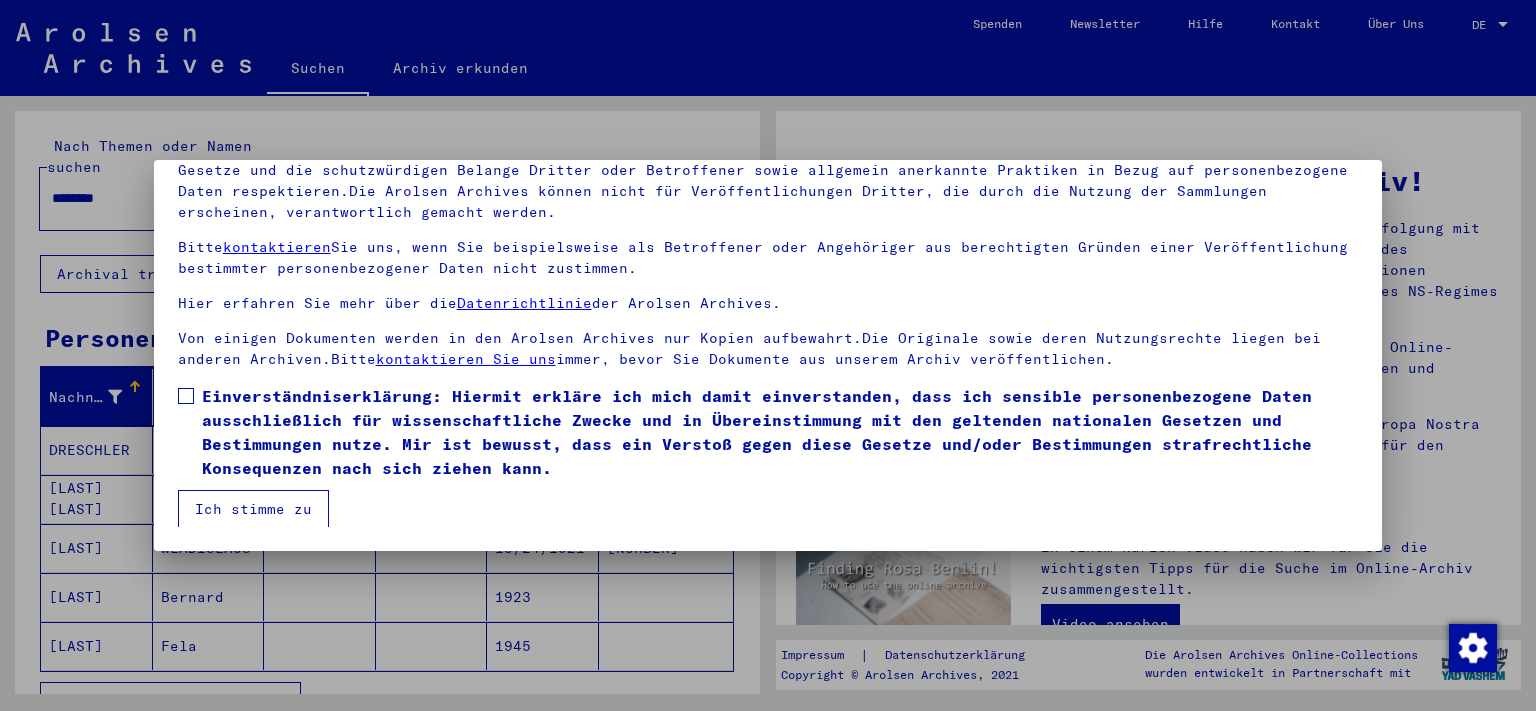 click on "Ich stimme zu" at bounding box center (253, 509) 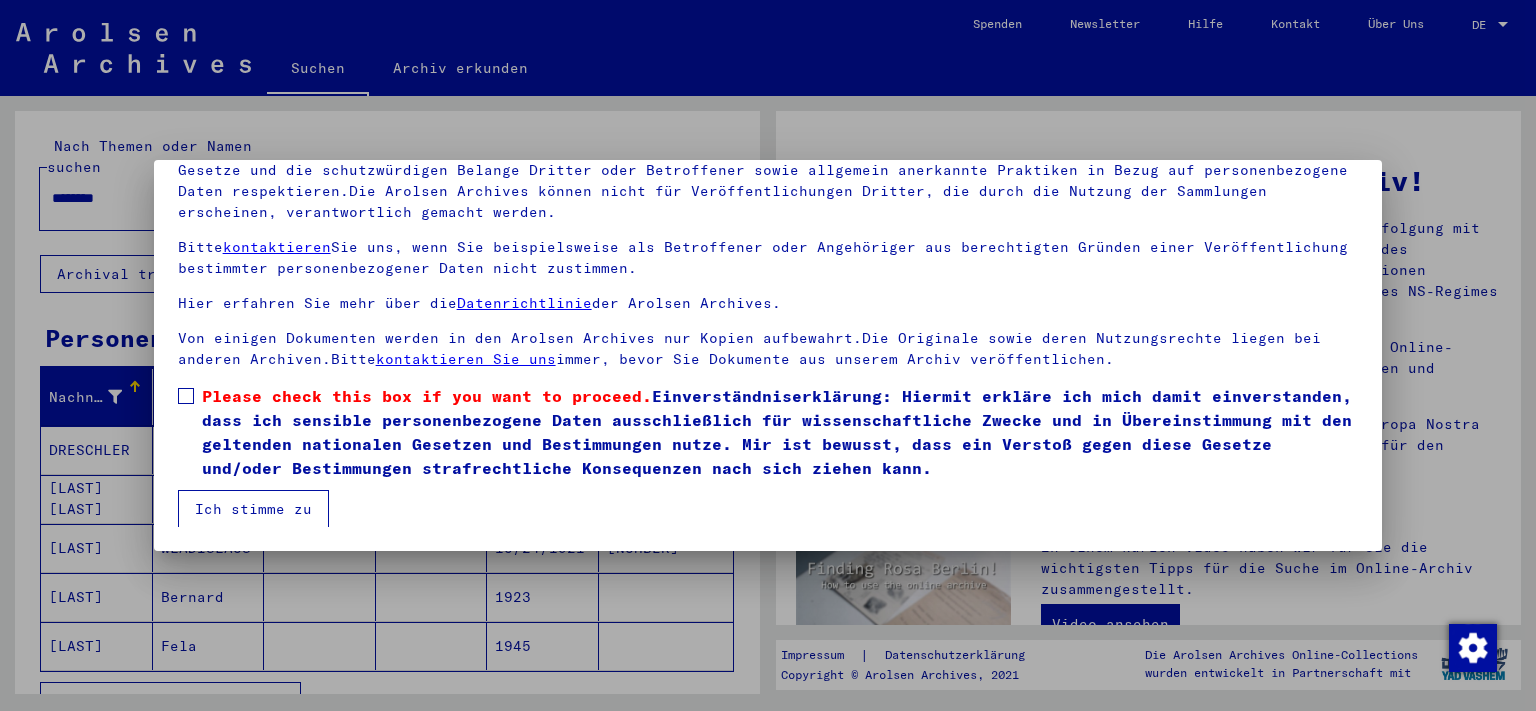 click on "Ich stimme zu" at bounding box center [253, 509] 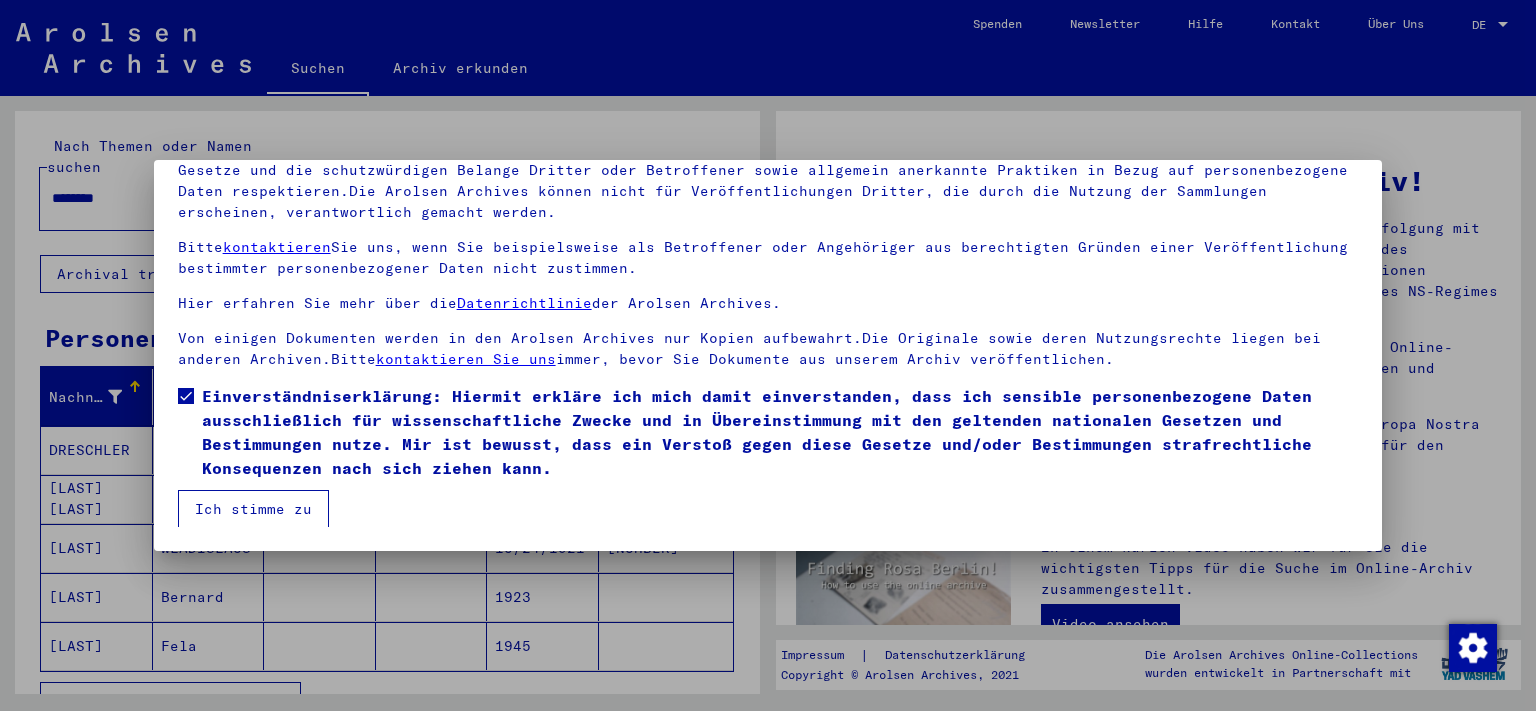 click on "Ich stimme zu" at bounding box center [253, 509] 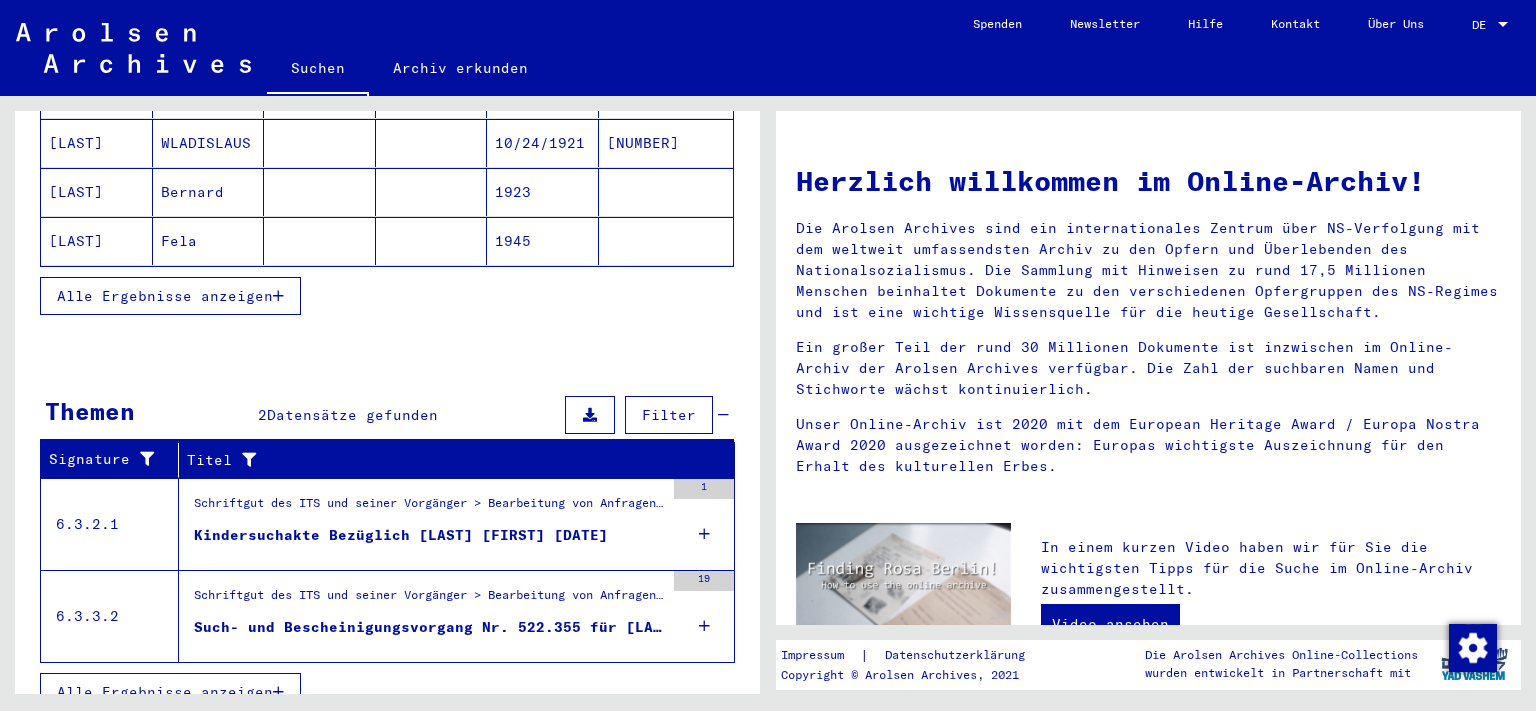 scroll, scrollTop: 0, scrollLeft: 0, axis: both 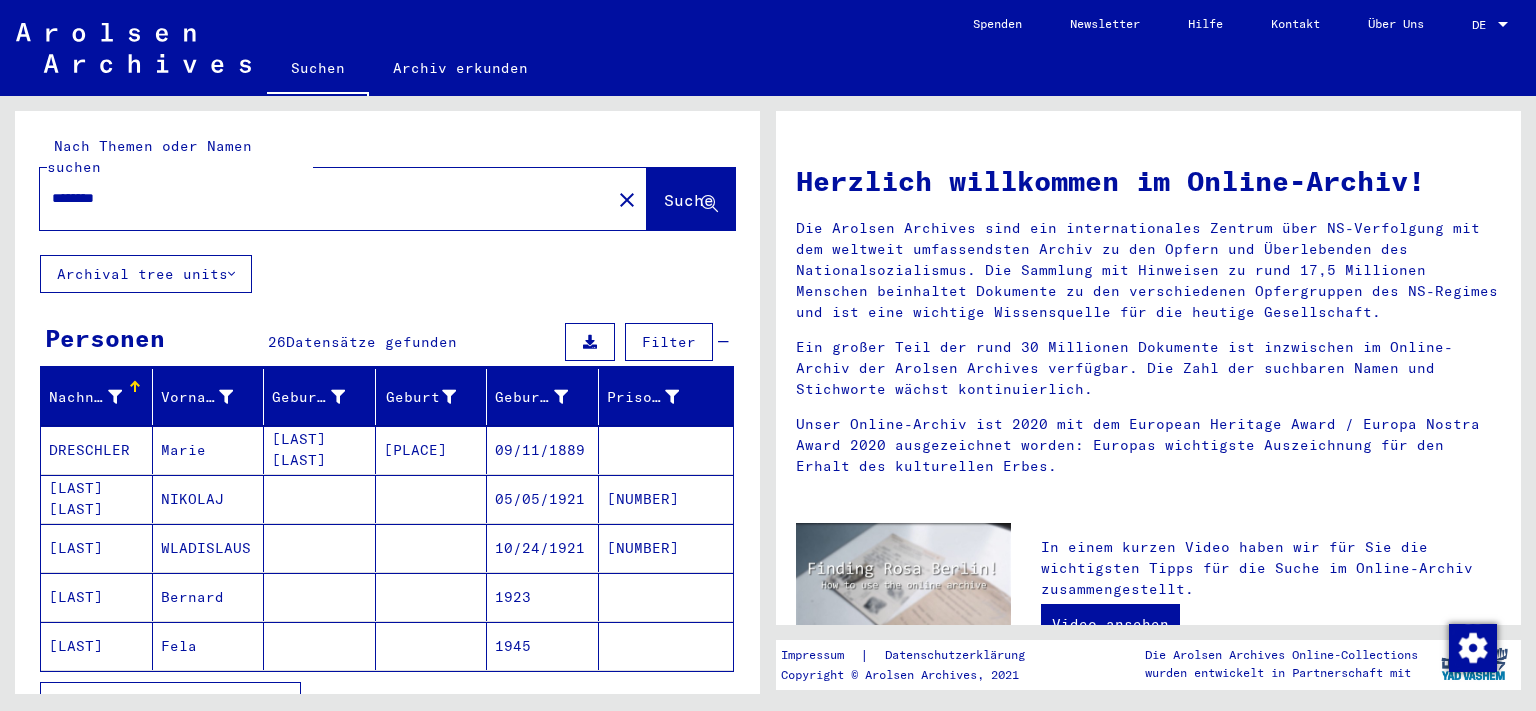 click on "[LAST]" at bounding box center [97, 597] 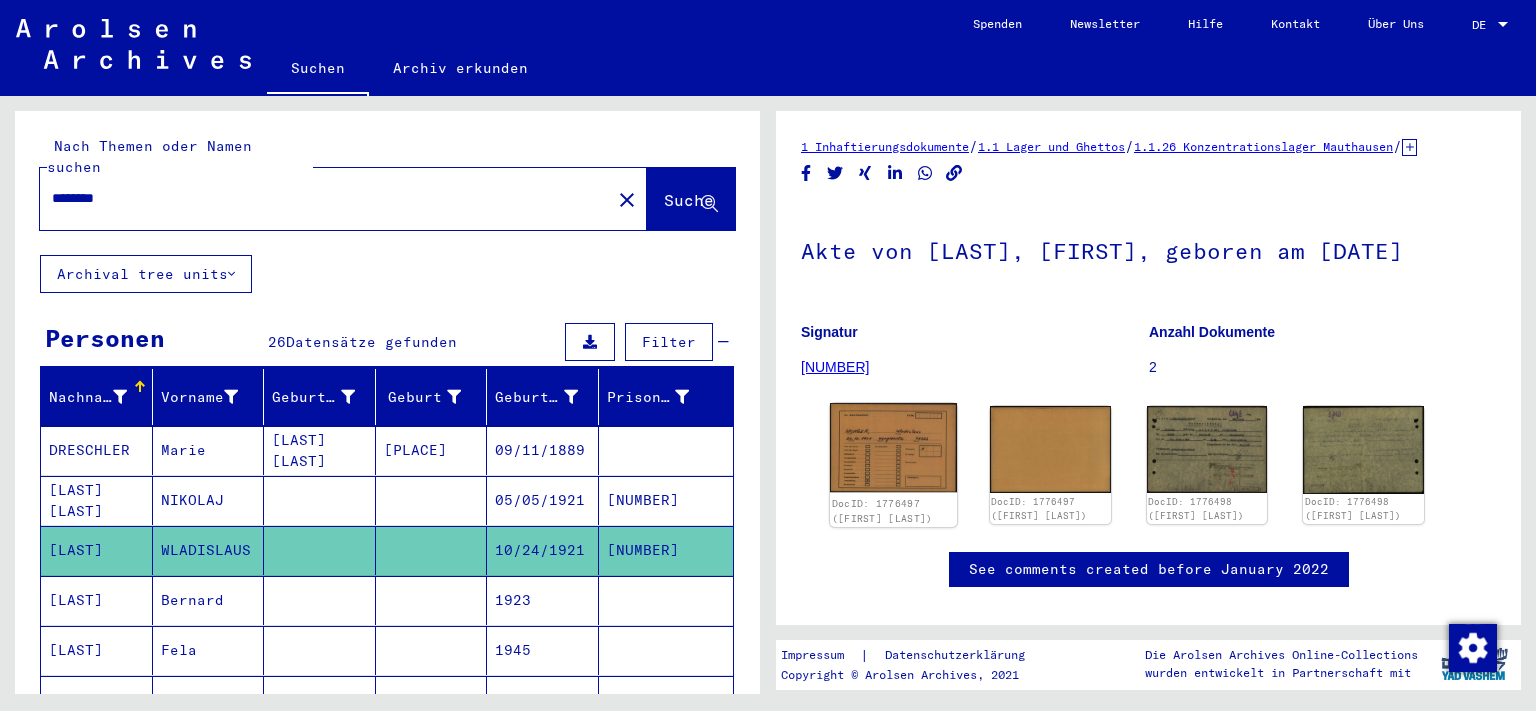 click 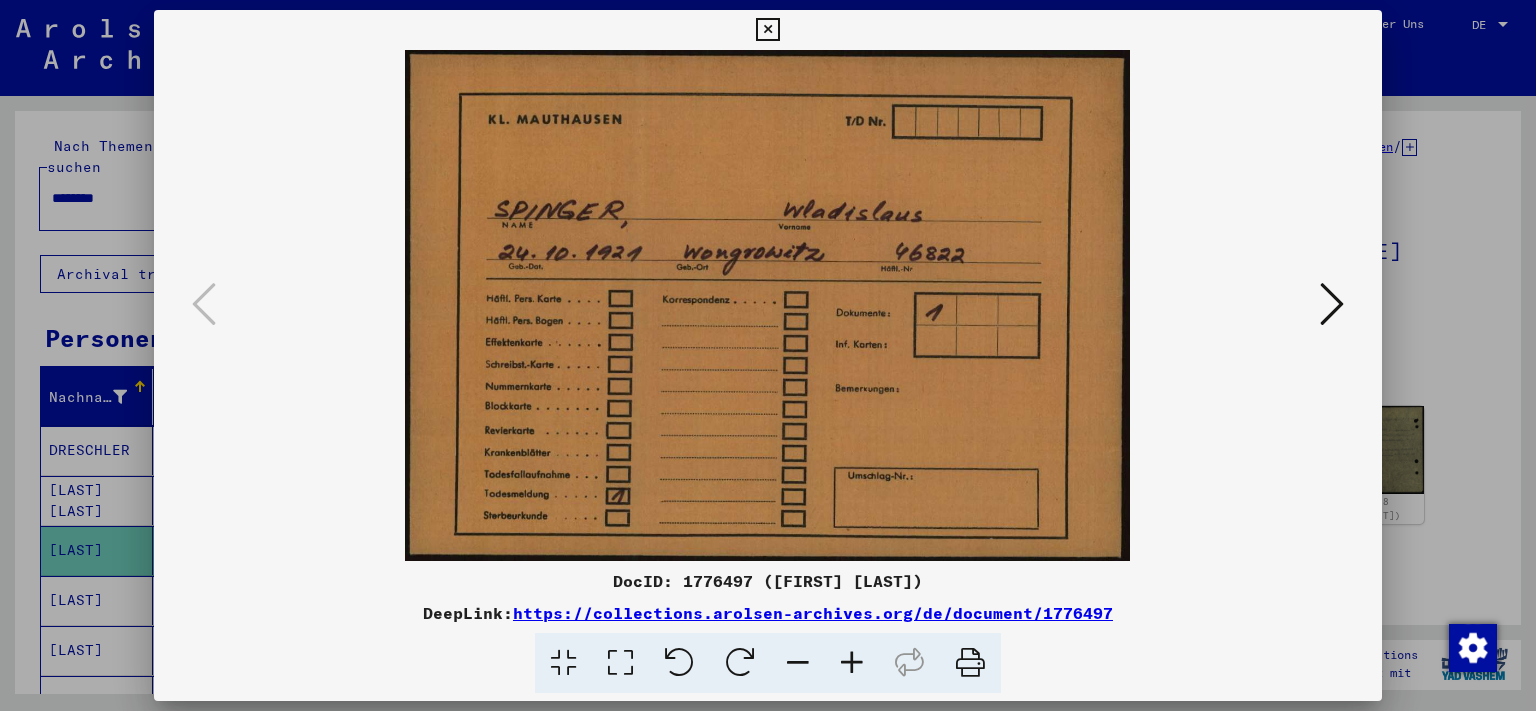 click at bounding box center (1332, 304) 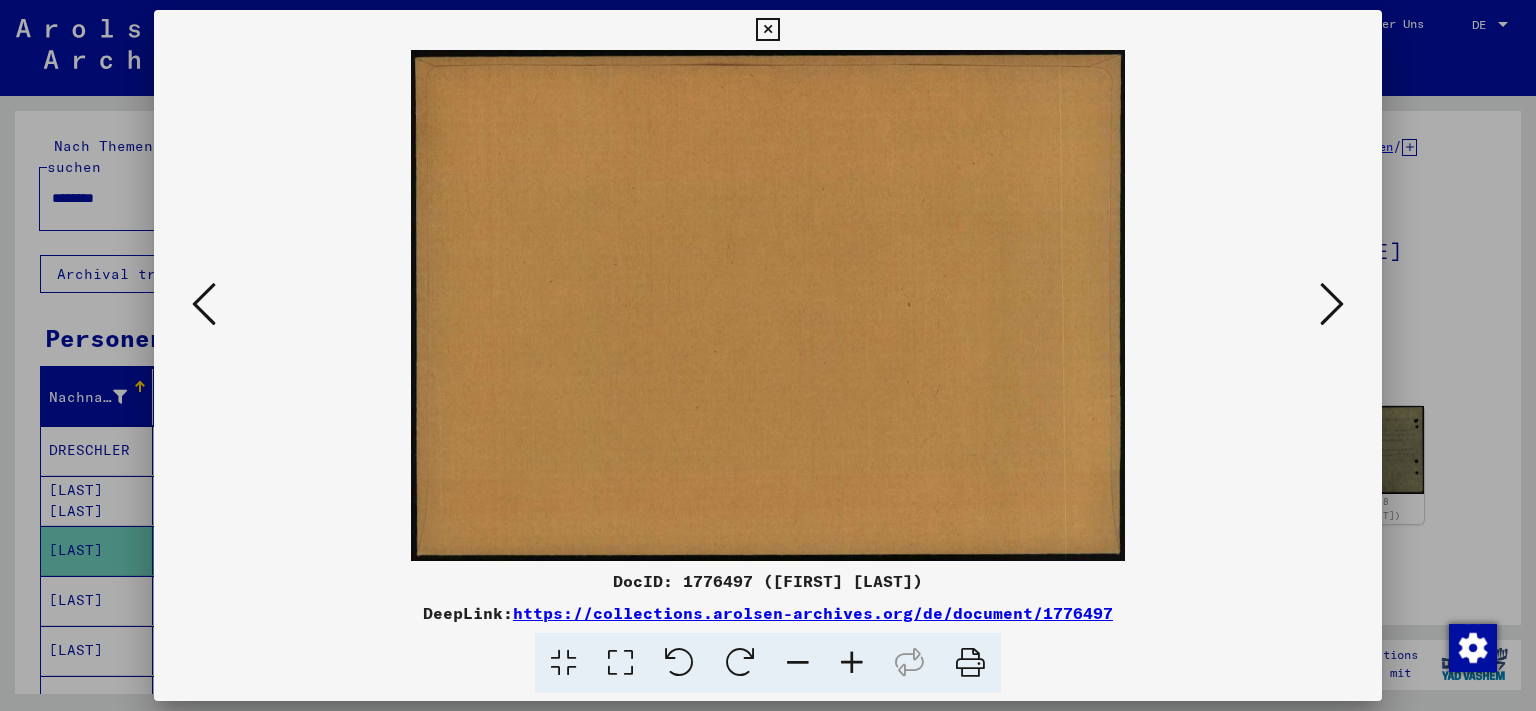 click at bounding box center (1332, 304) 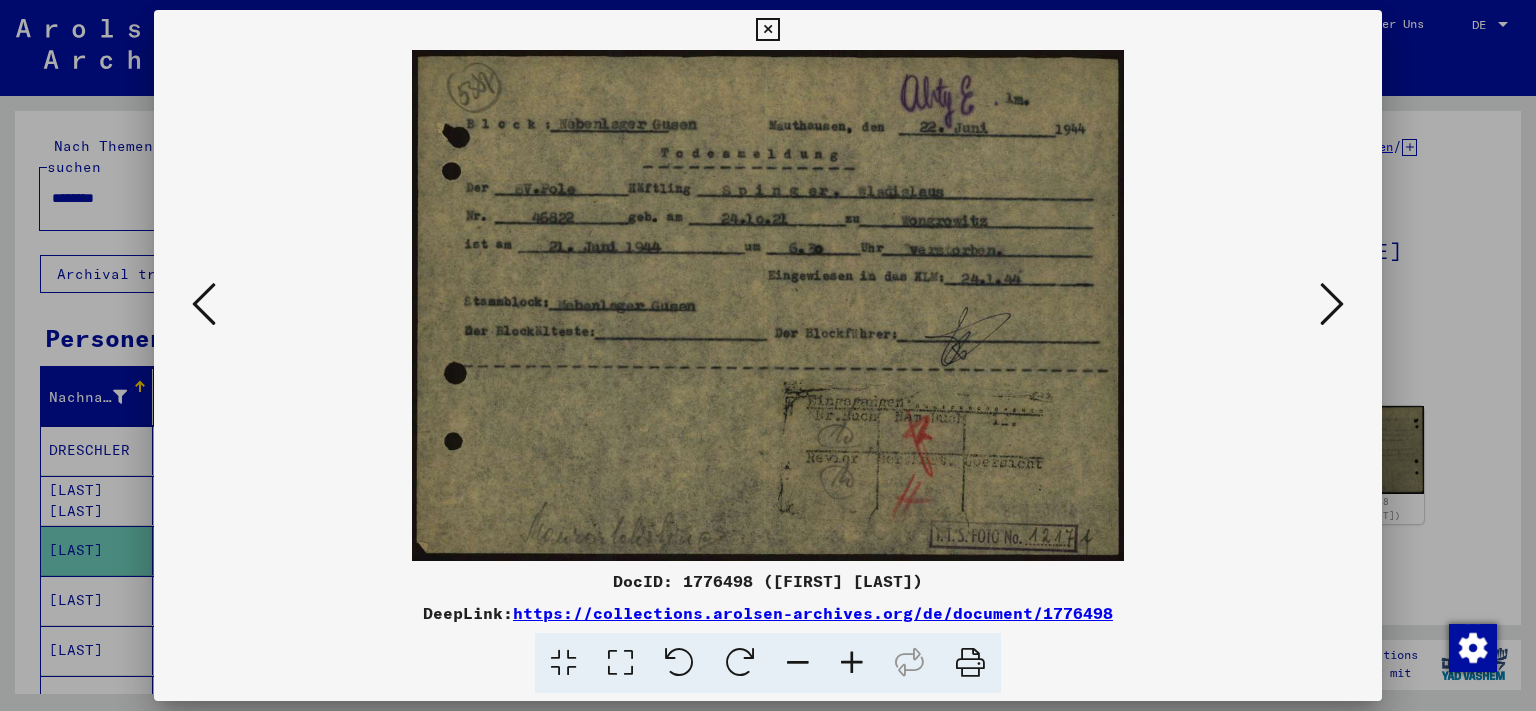 click at bounding box center (1332, 304) 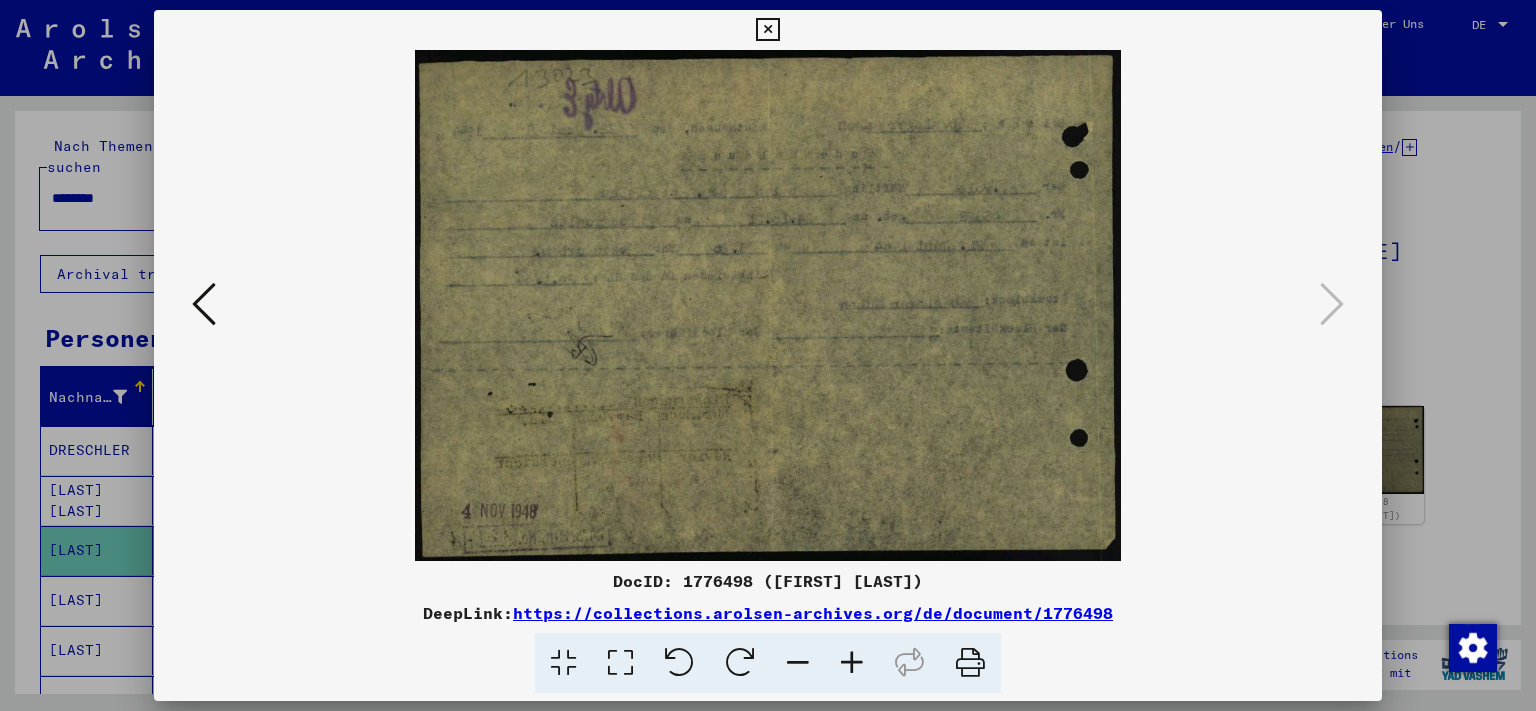 click at bounding box center (767, 30) 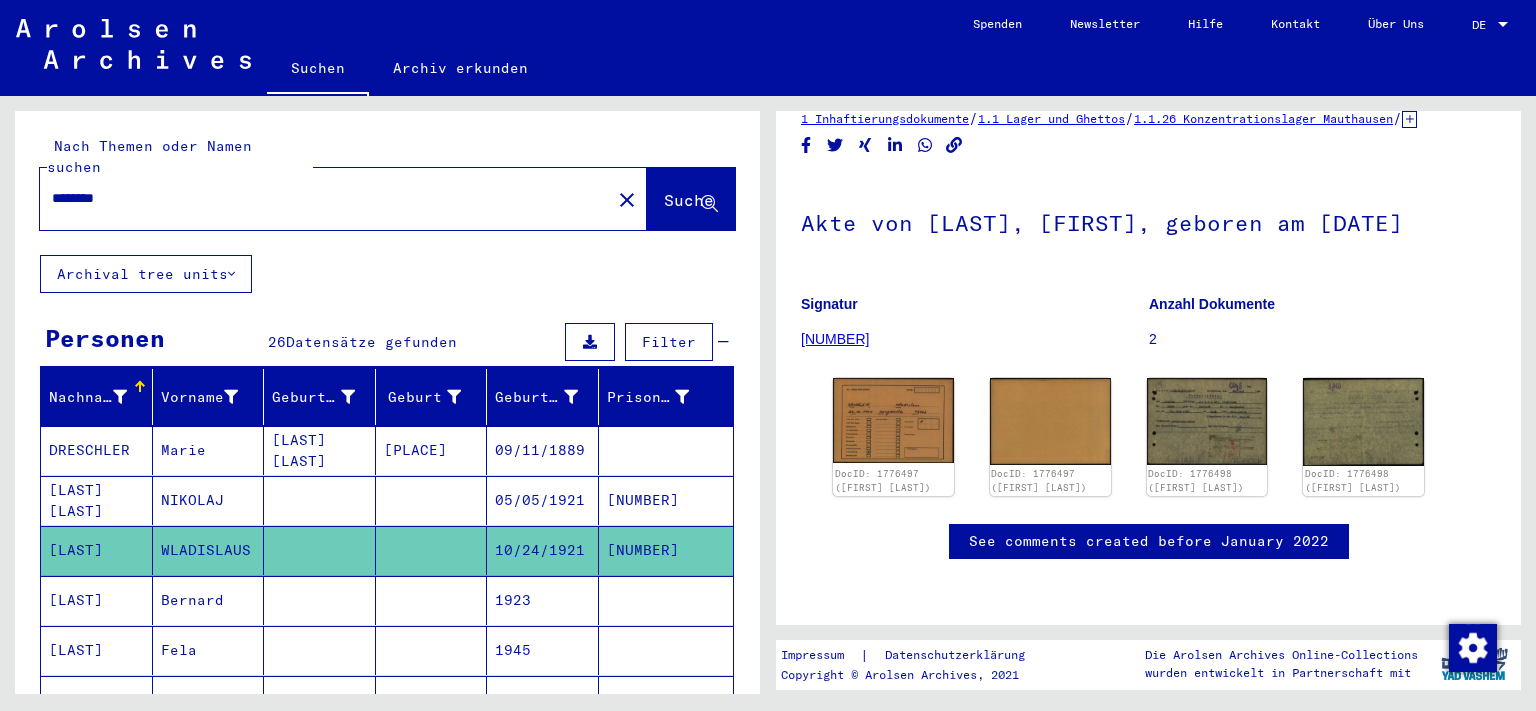 scroll, scrollTop: 340, scrollLeft: 0, axis: vertical 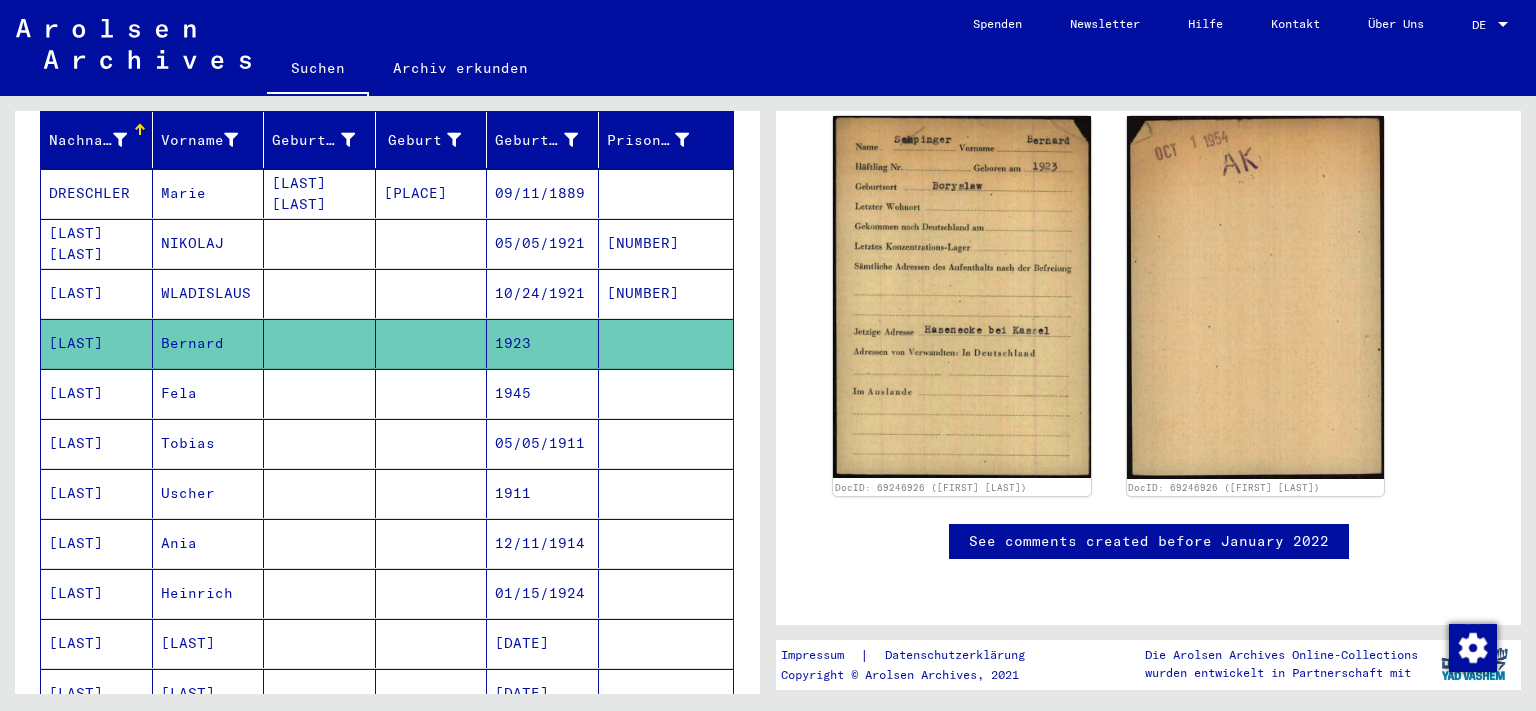 click on "[LAST]" at bounding box center [97, 593] 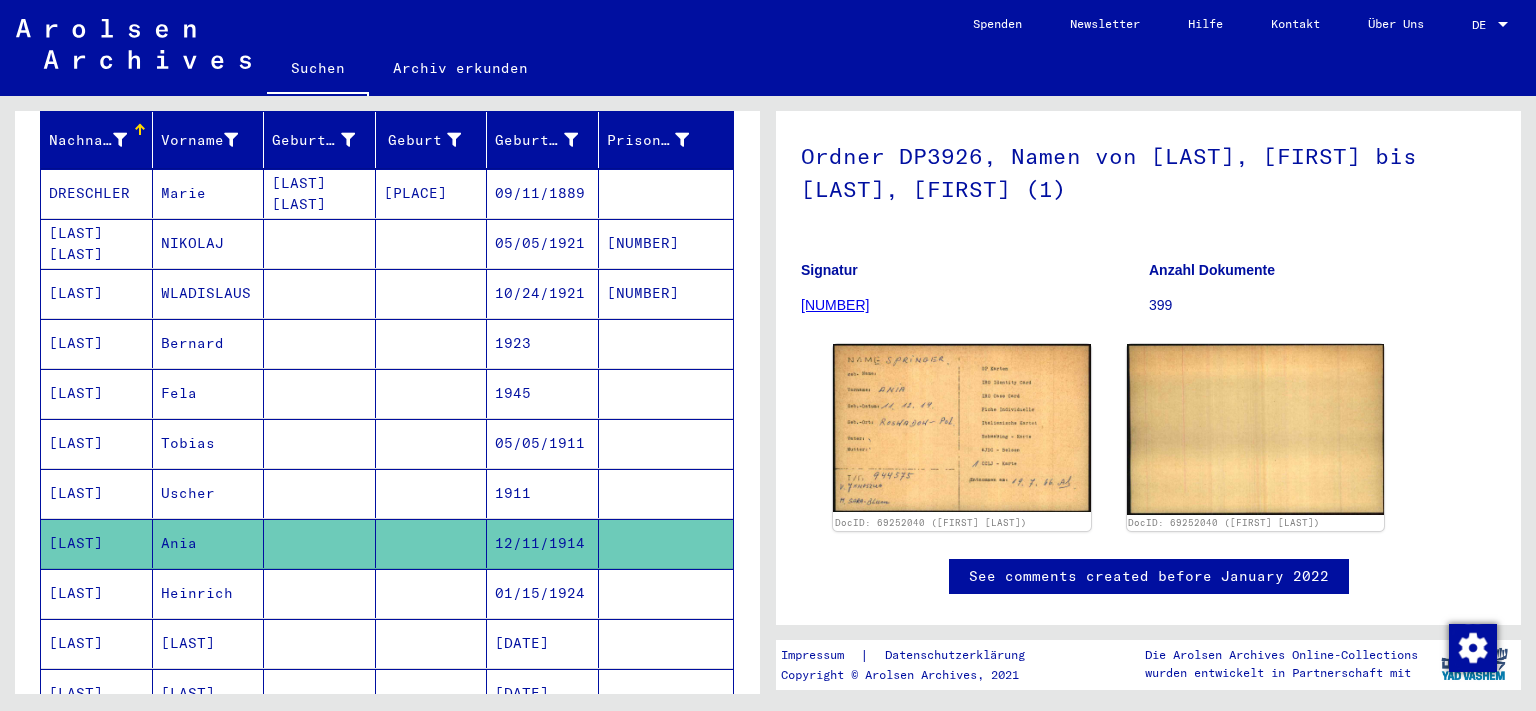 scroll, scrollTop: 155, scrollLeft: 0, axis: vertical 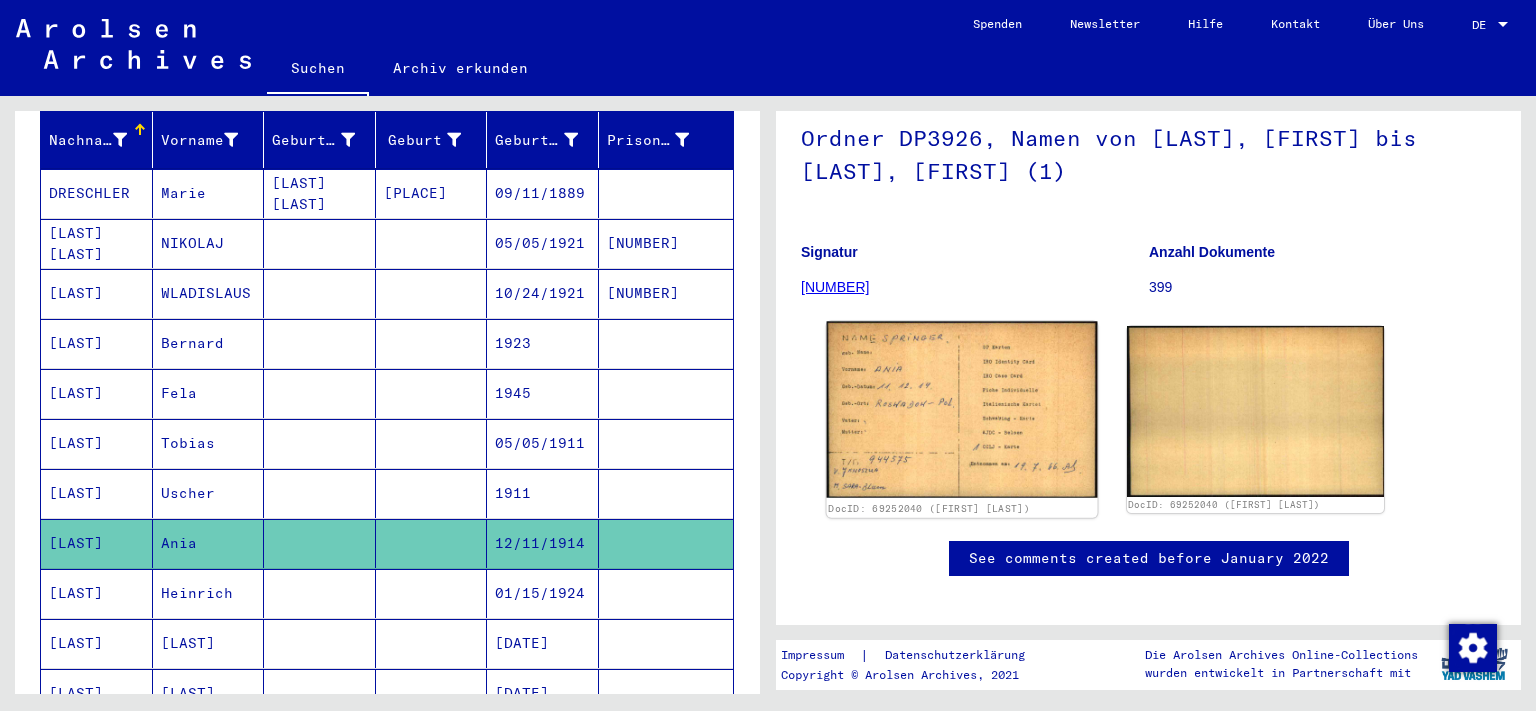 click 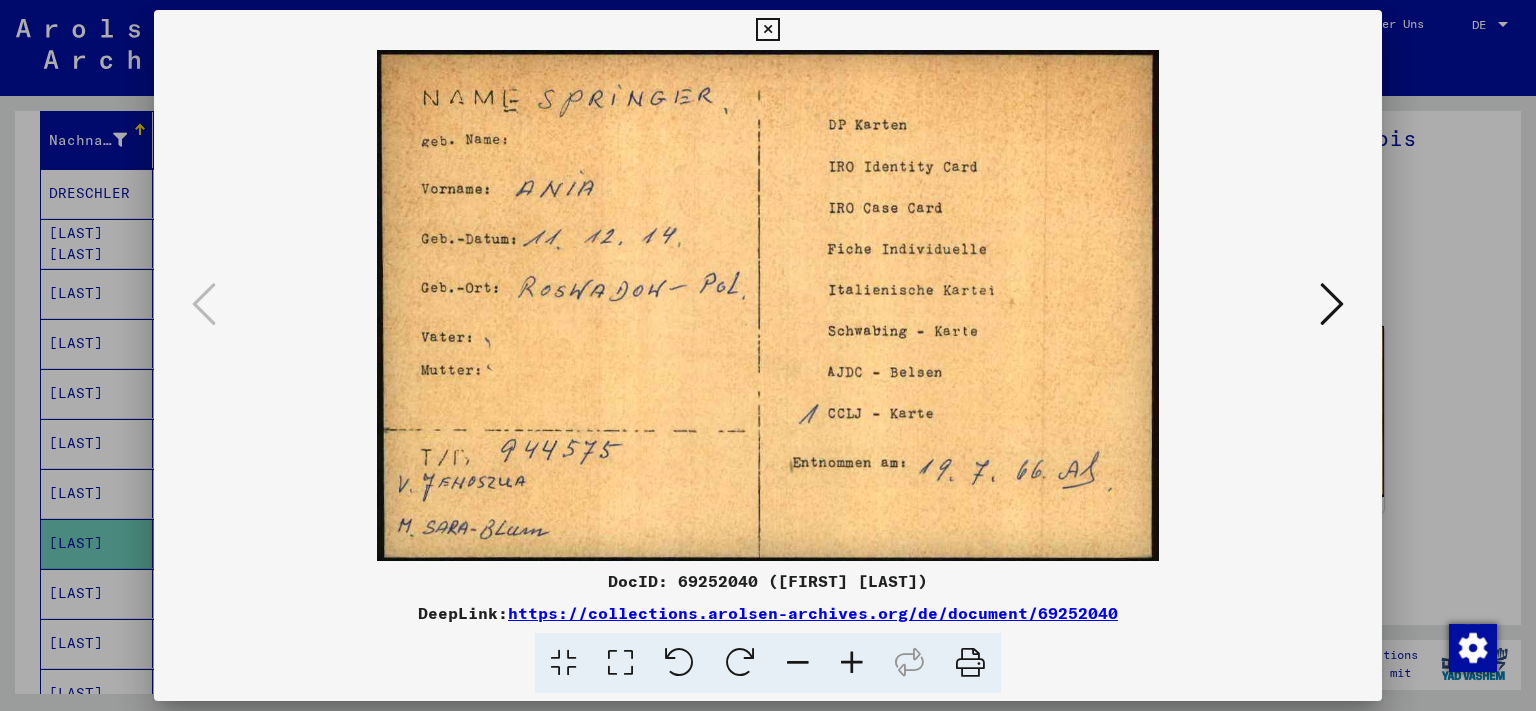 click at bounding box center [768, 355] 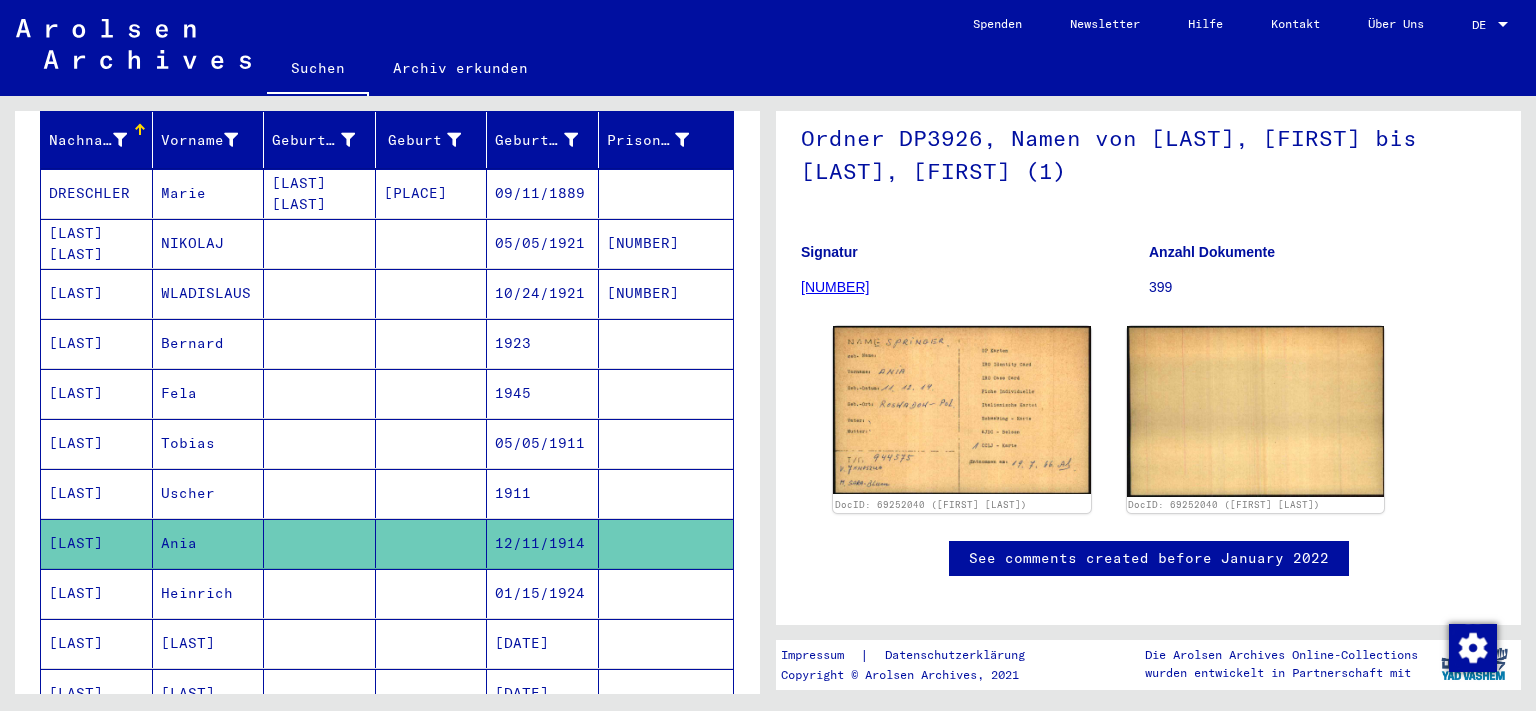 click on "[LAST]" at bounding box center (97, 643) 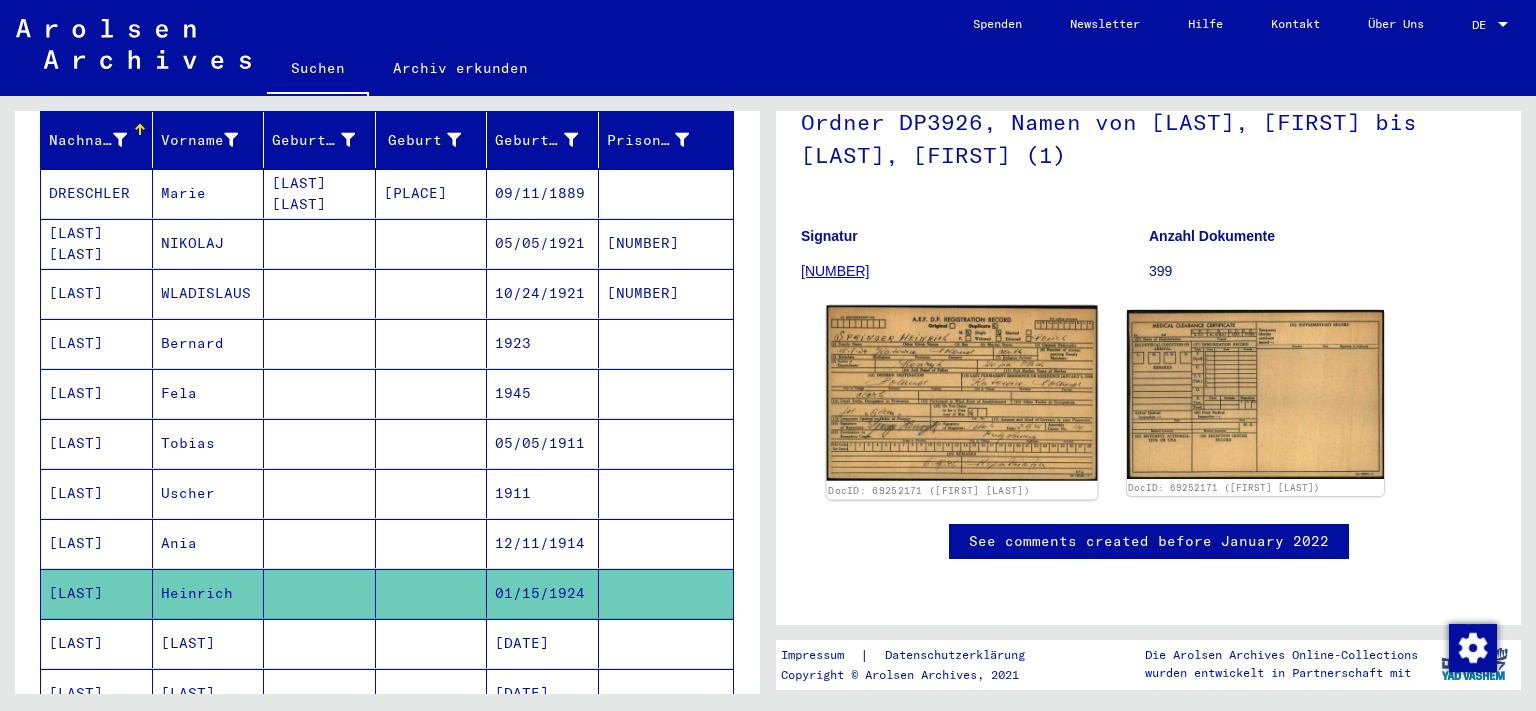 scroll, scrollTop: 184, scrollLeft: 0, axis: vertical 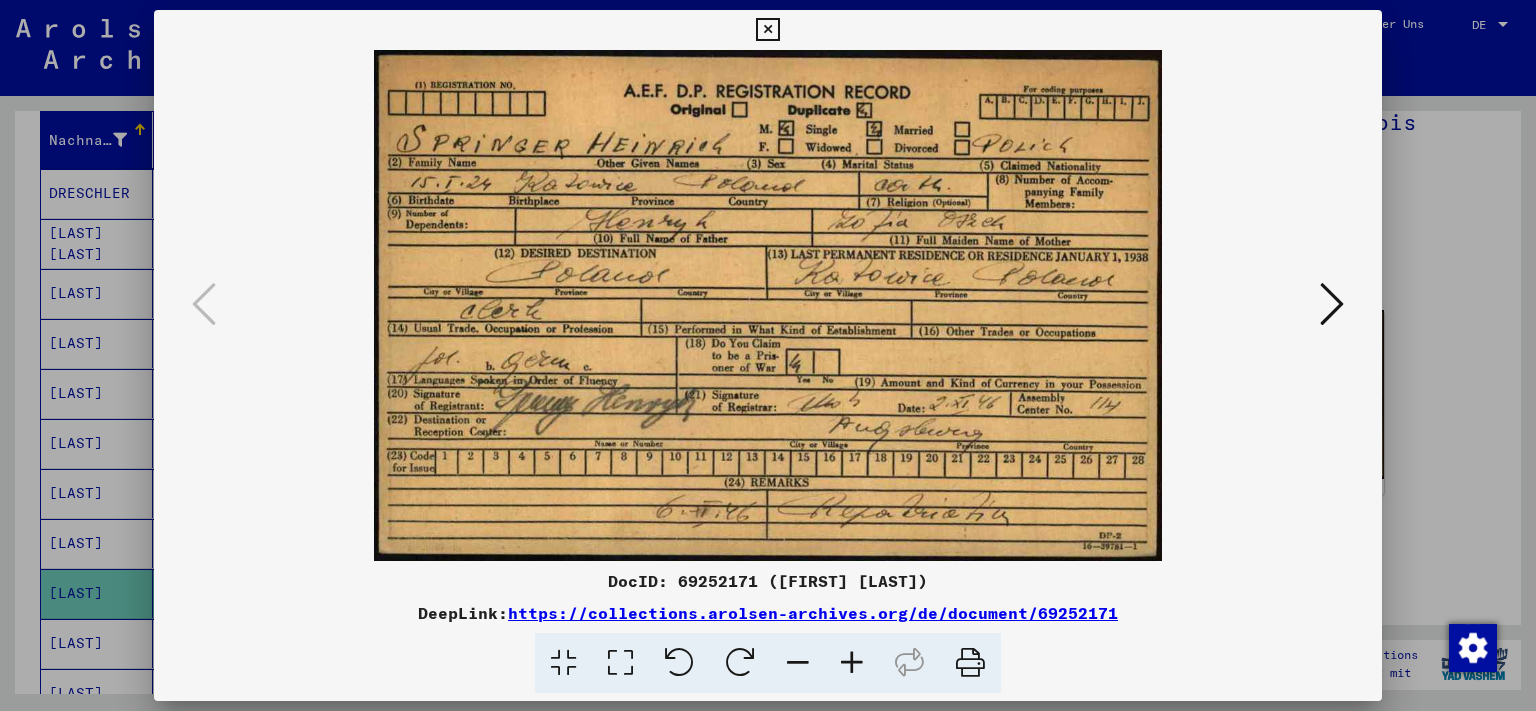 click at bounding box center (768, 305) 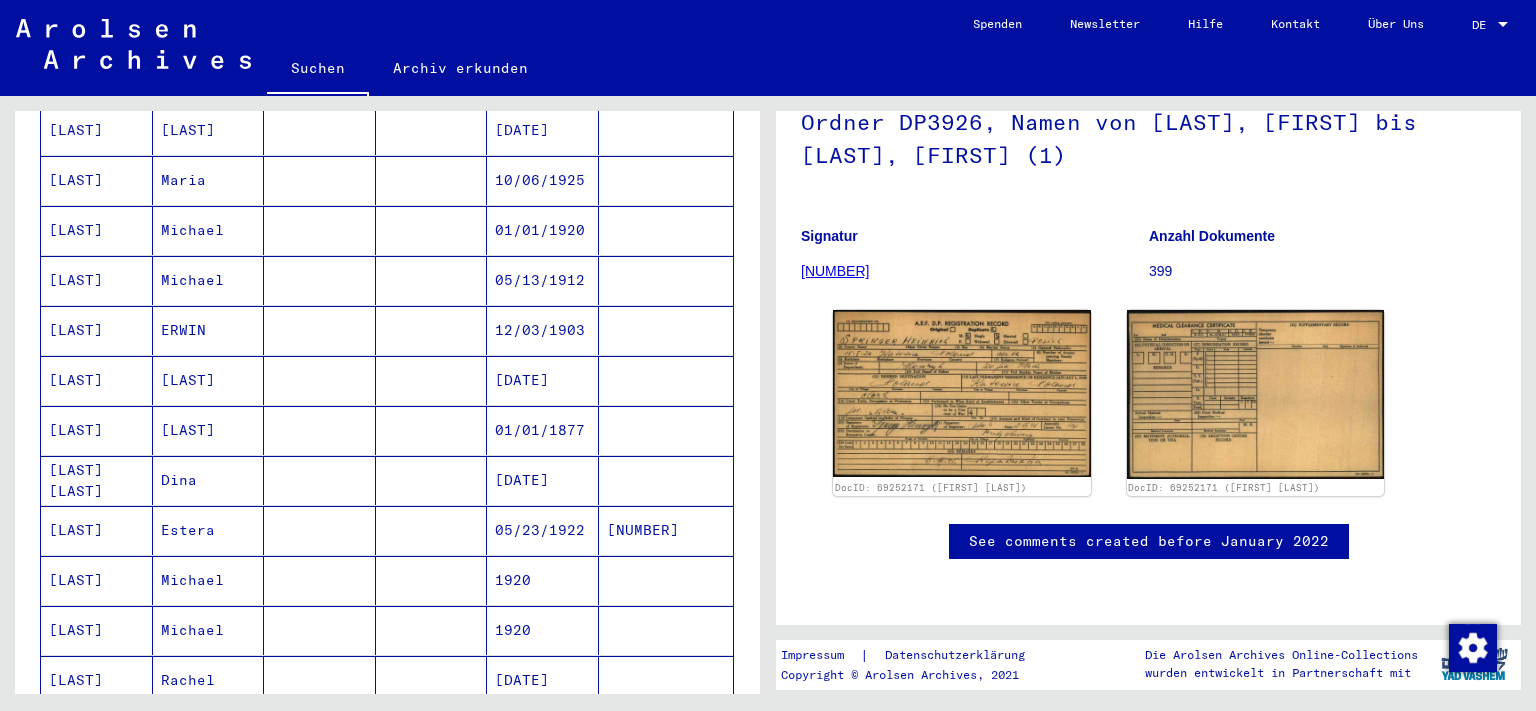 scroll, scrollTop: 913, scrollLeft: 0, axis: vertical 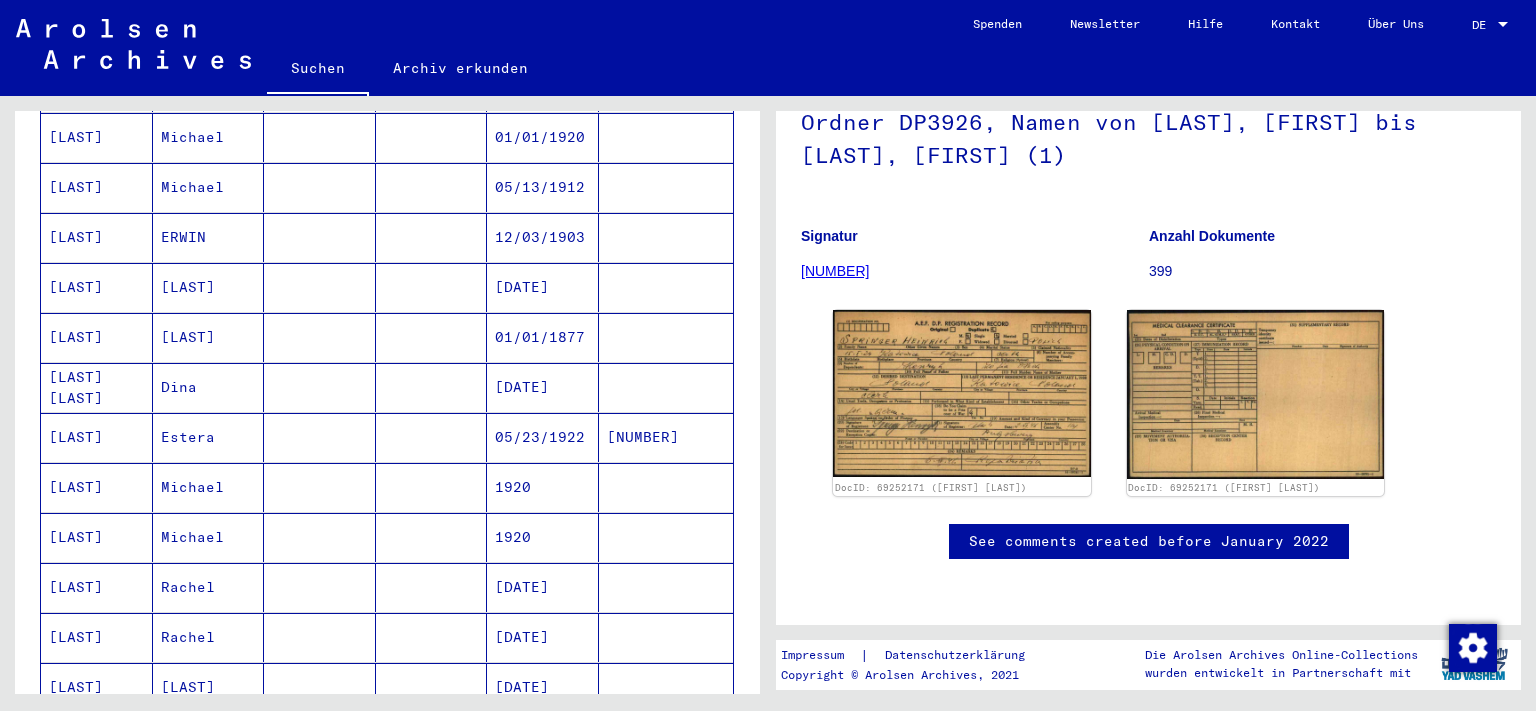 click on "Michael" at bounding box center (209, 537) 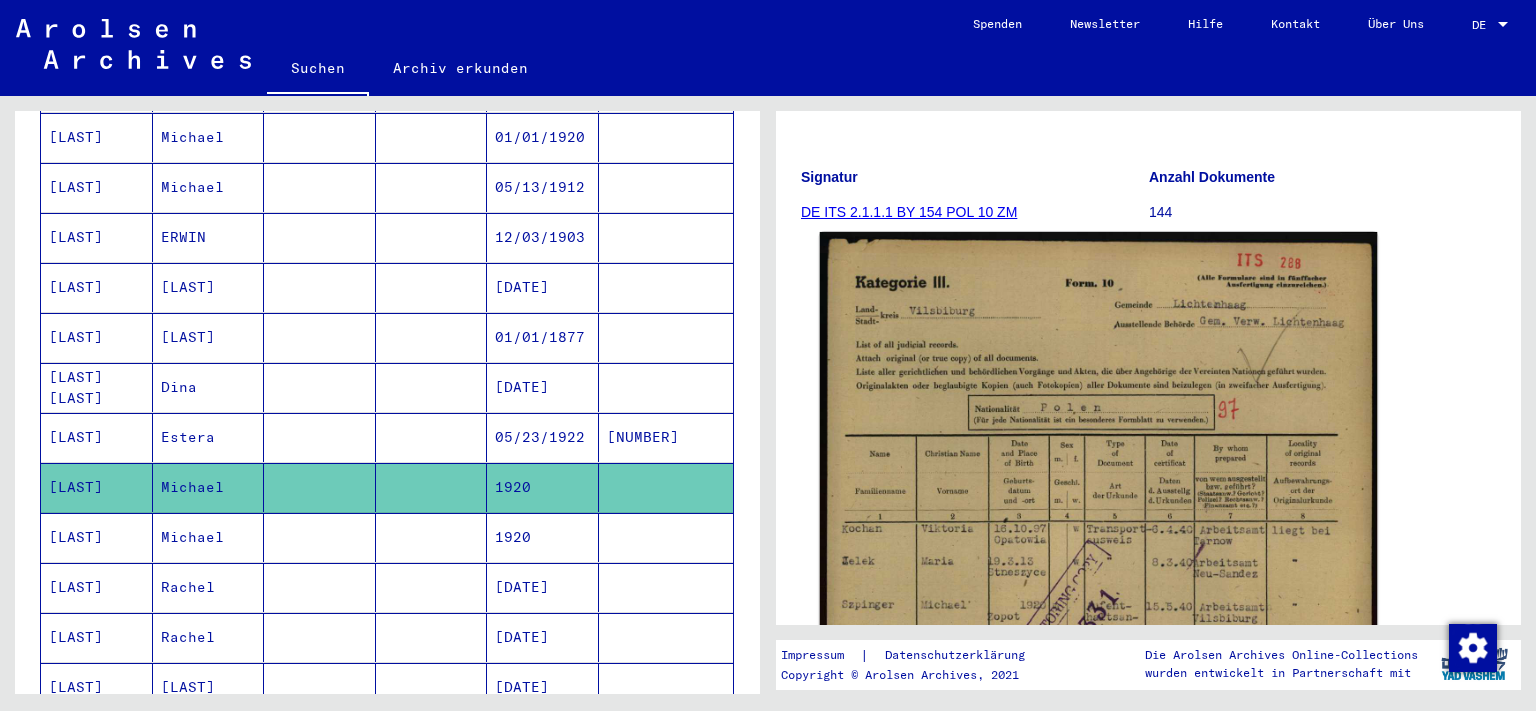 scroll, scrollTop: 219, scrollLeft: 0, axis: vertical 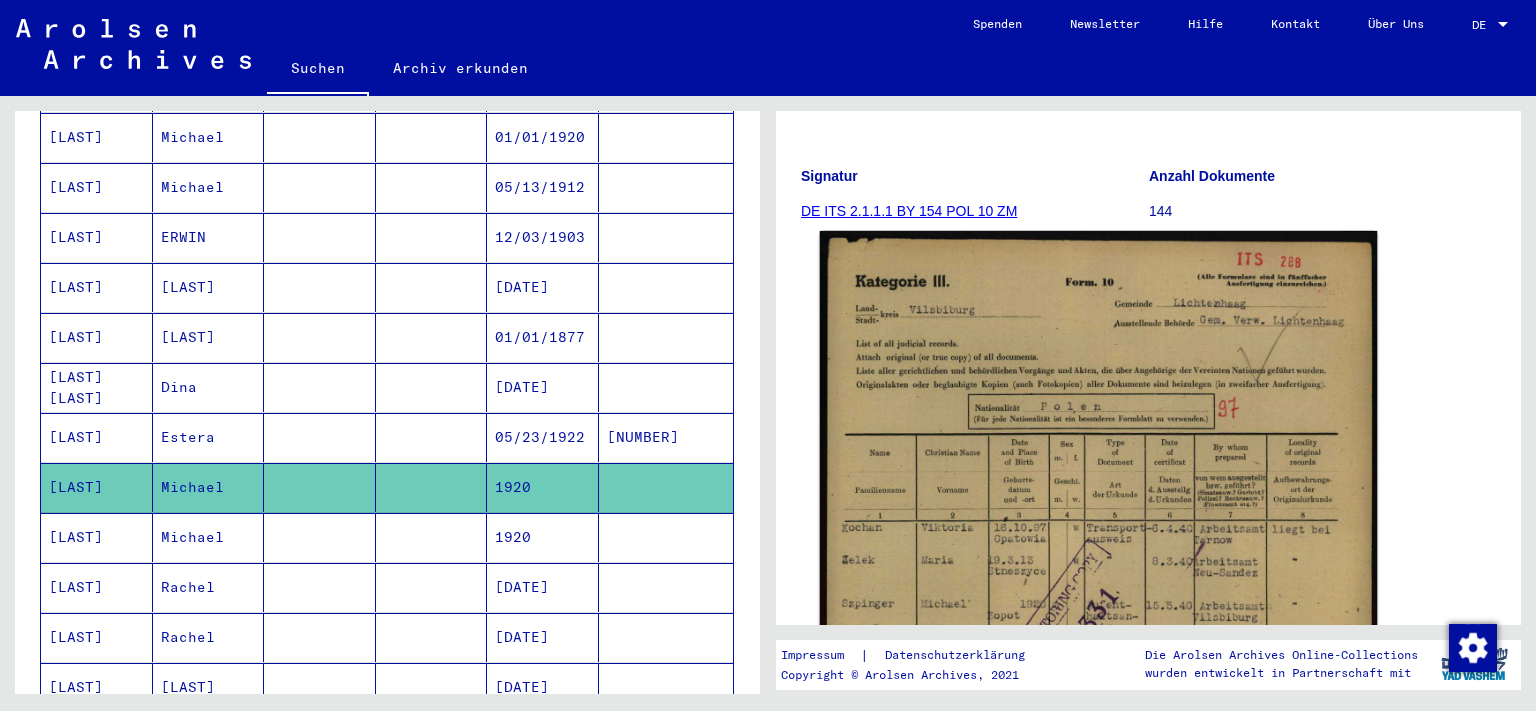 click 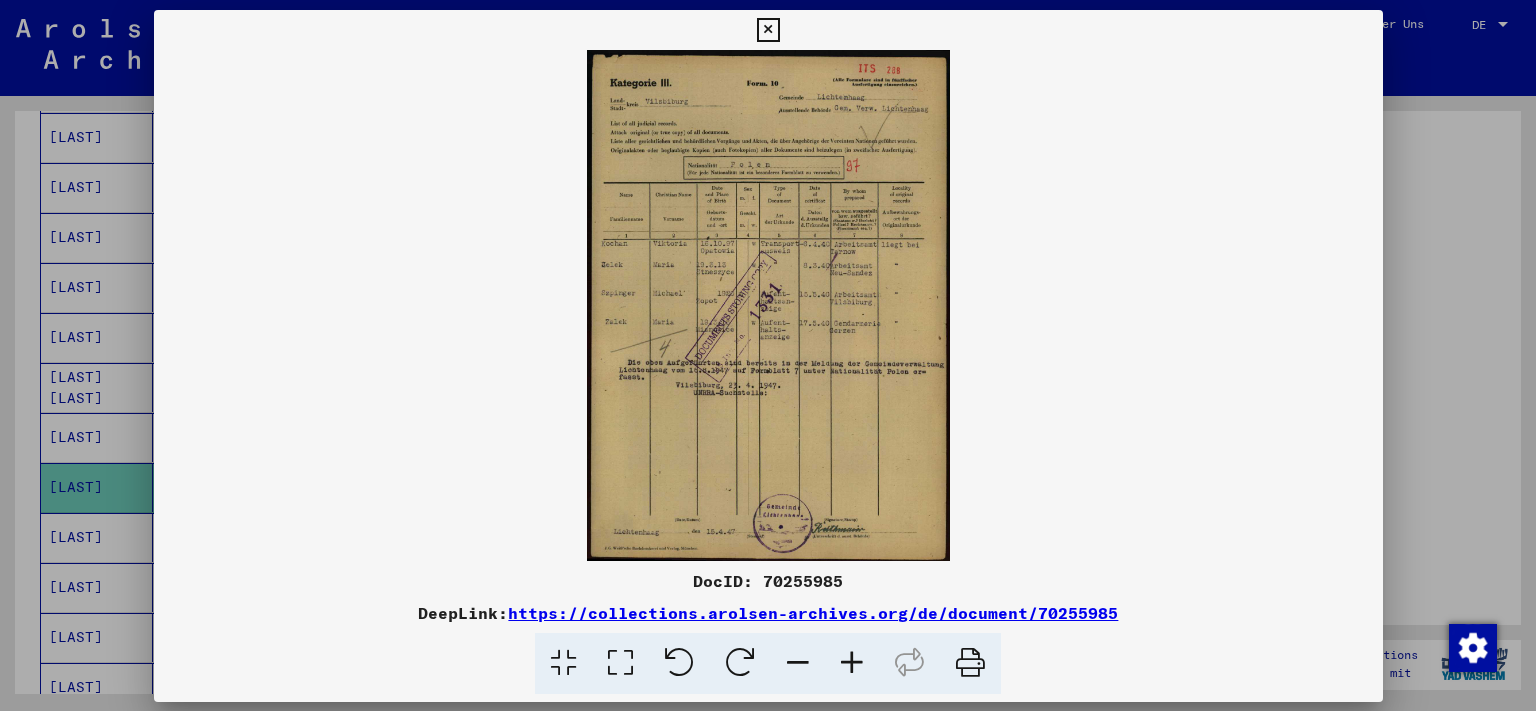 click at bounding box center [768, 305] 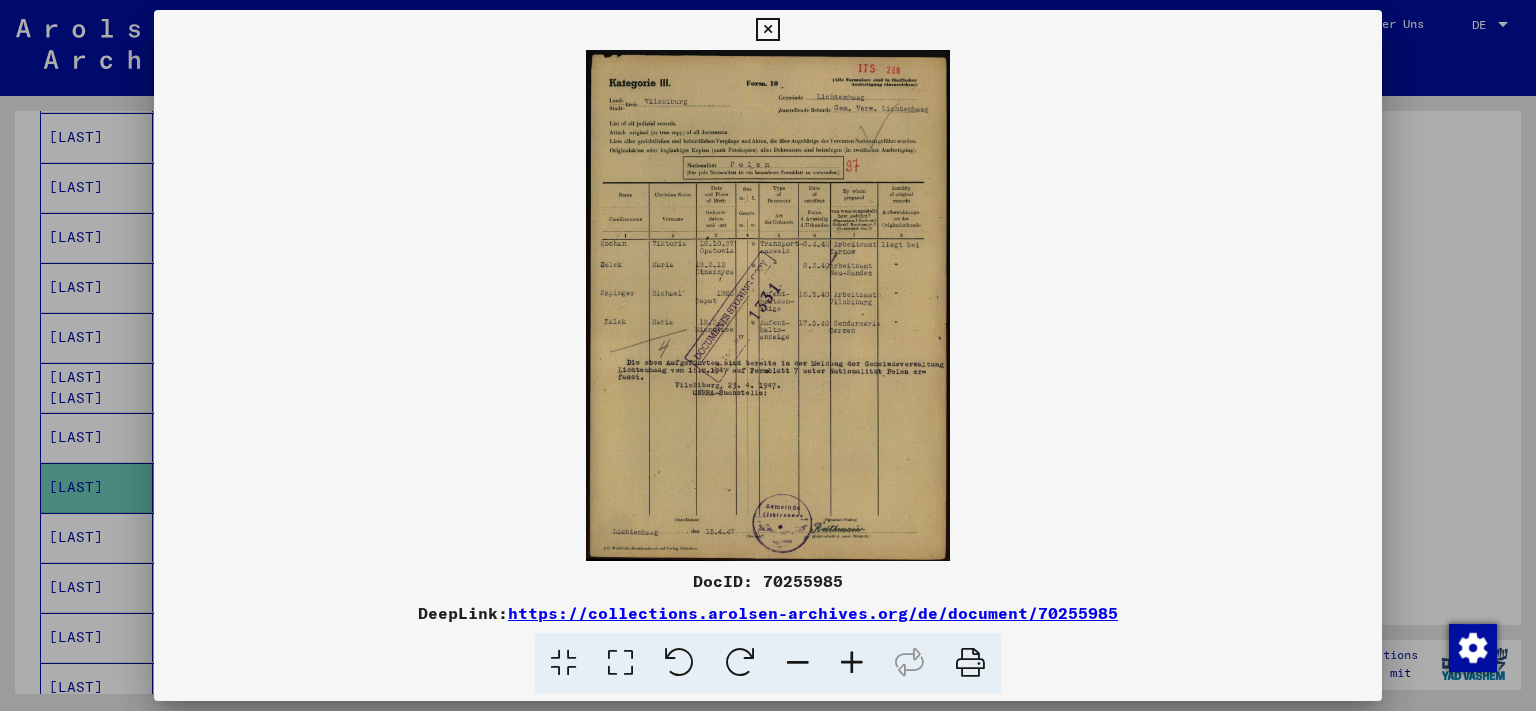 click at bounding box center (852, 663) 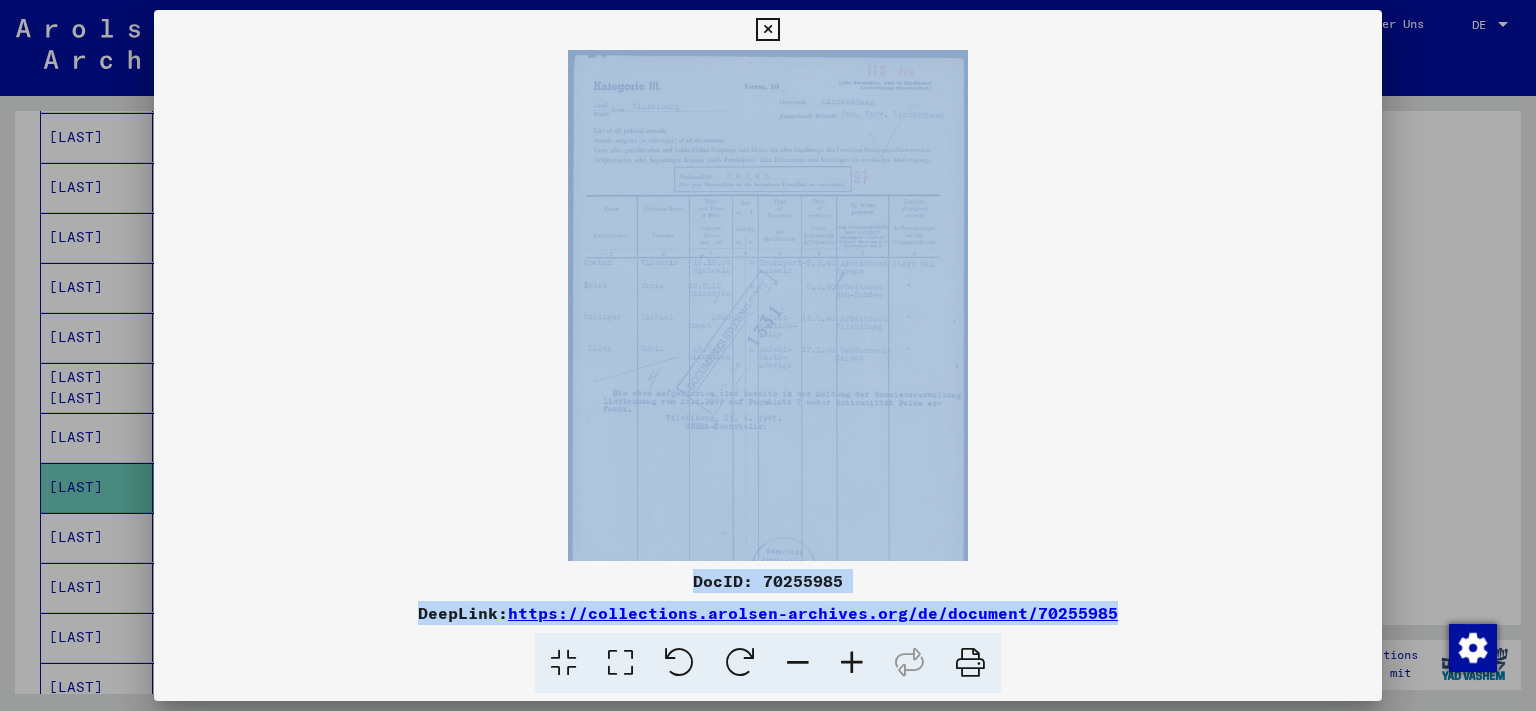 click at bounding box center (852, 663) 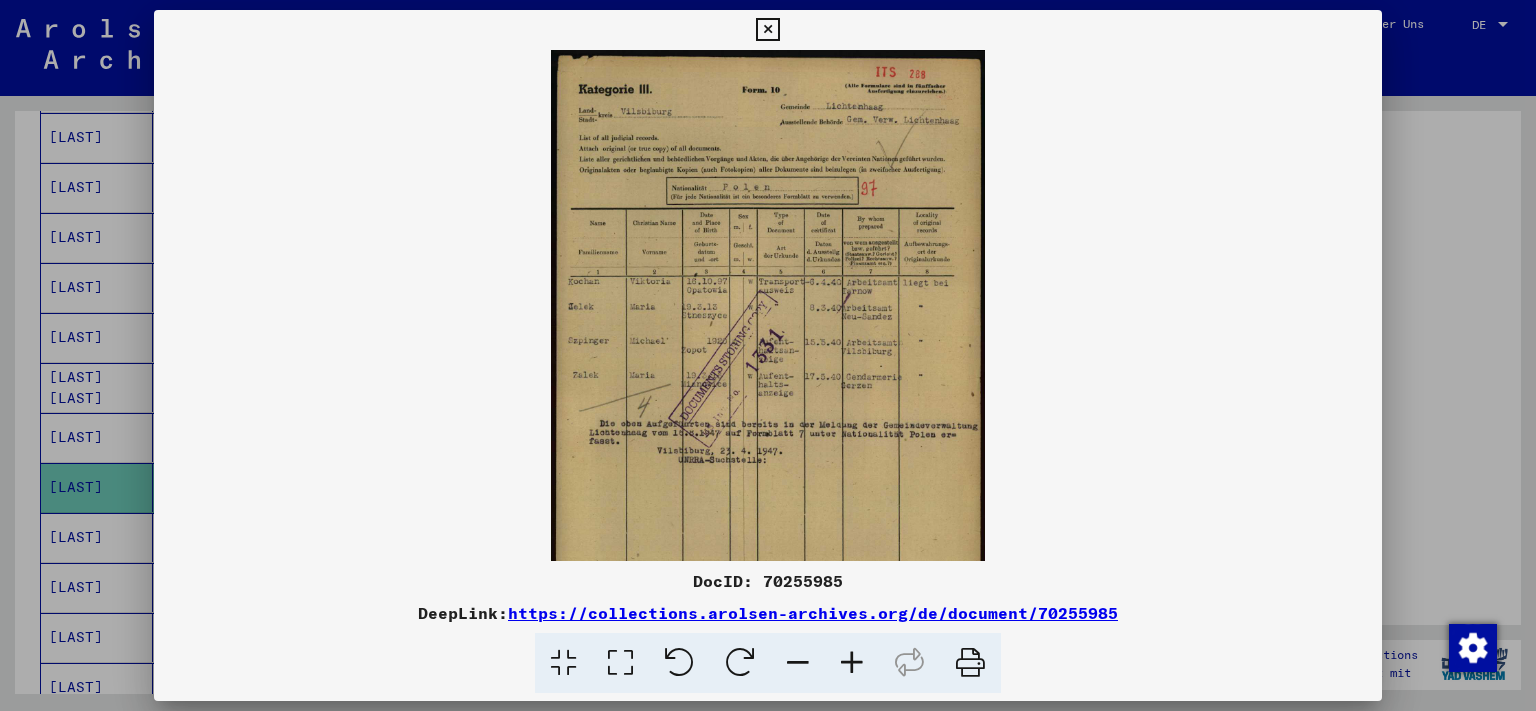 click at bounding box center (852, 663) 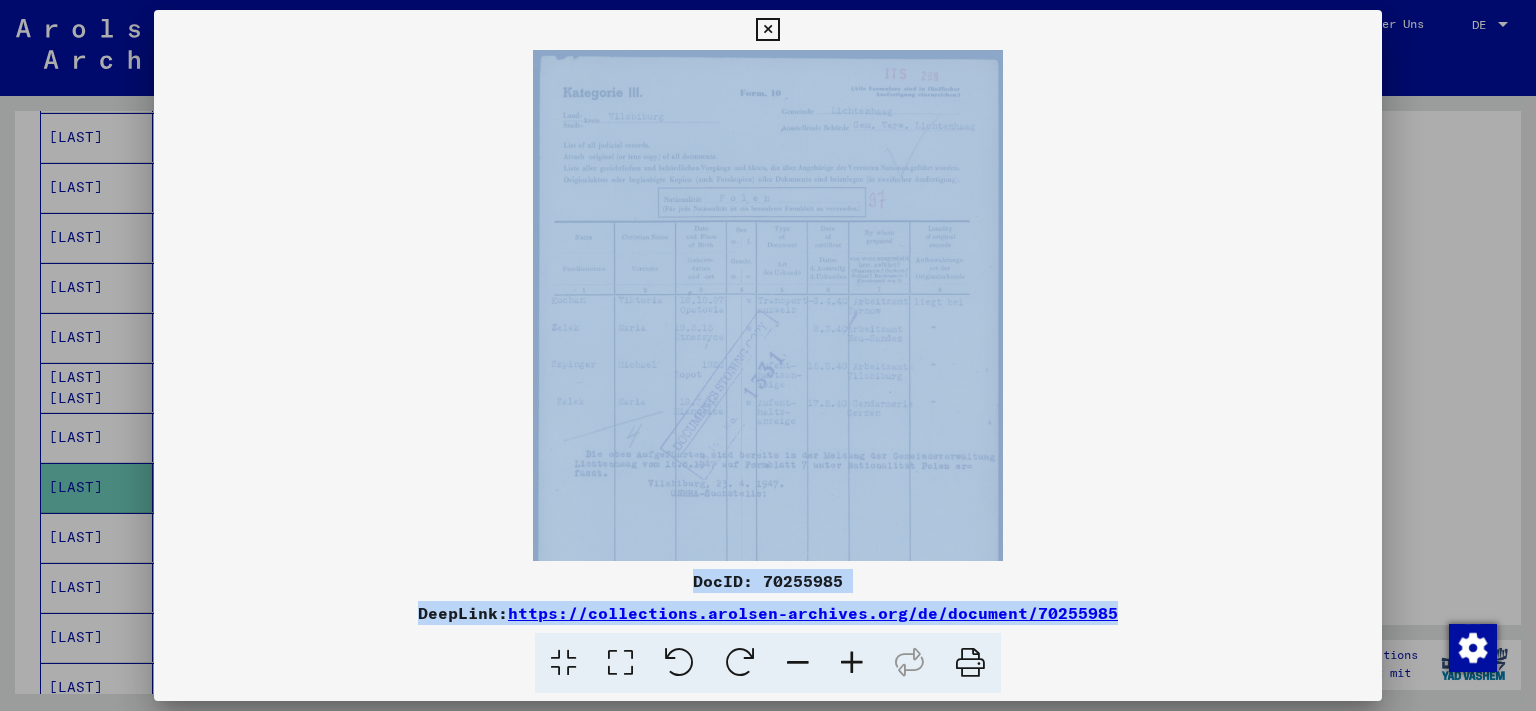 click at bounding box center [852, 663] 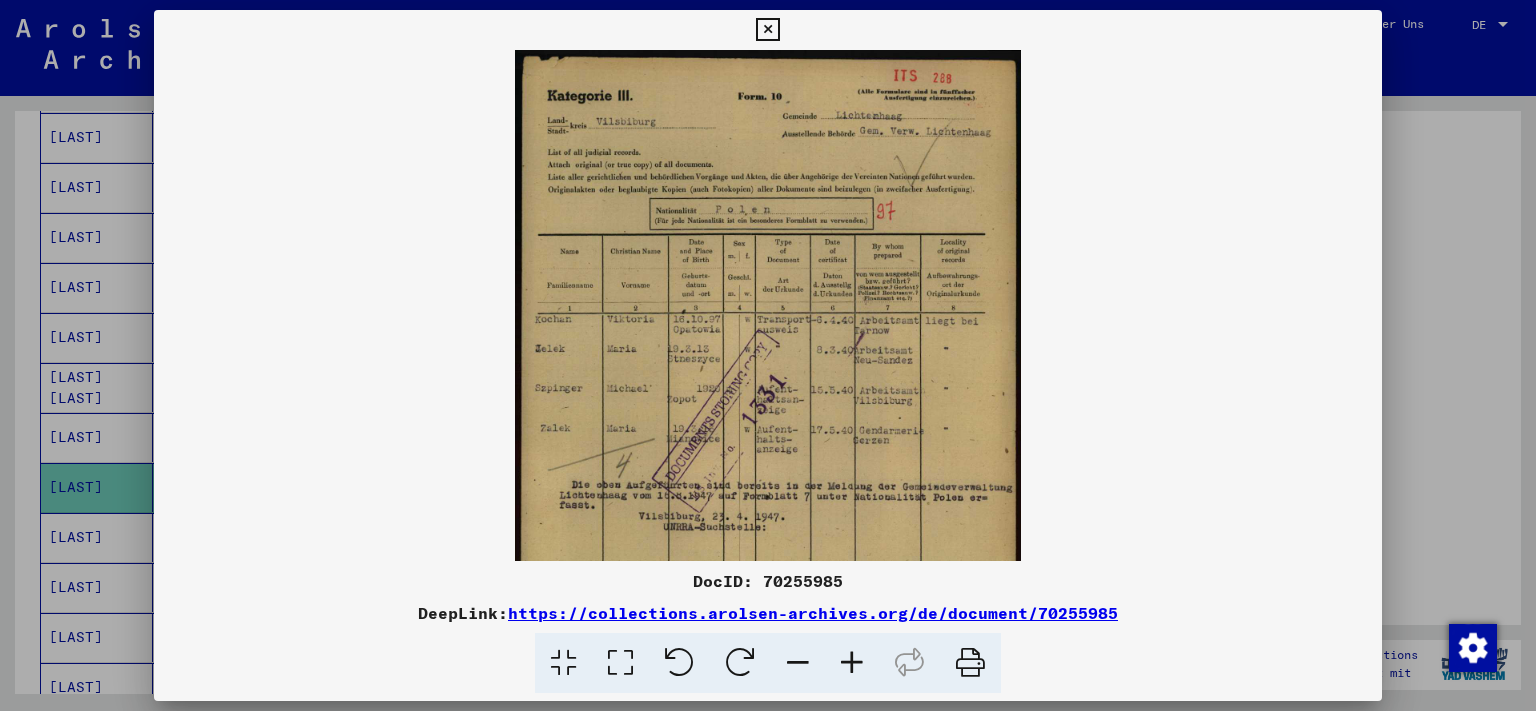 click at bounding box center (852, 663) 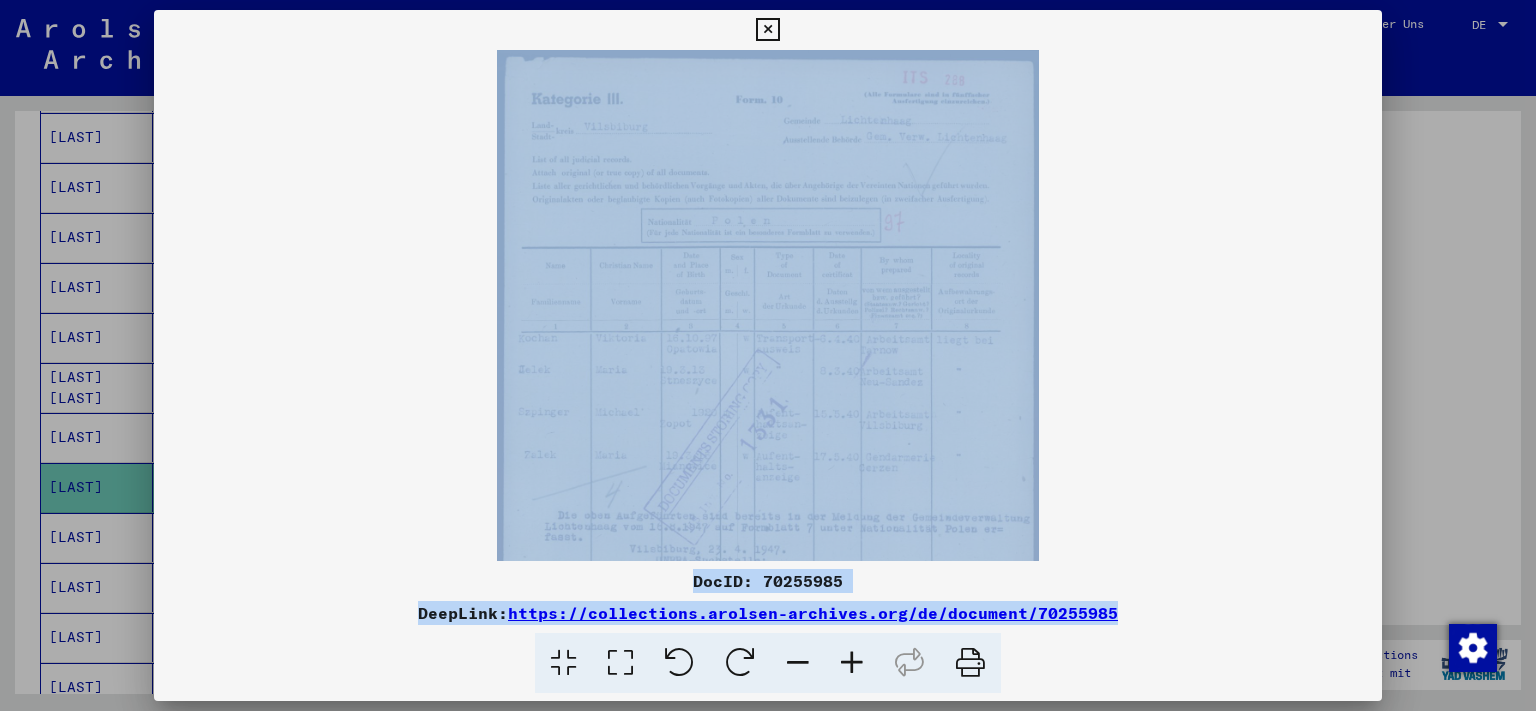click at bounding box center (852, 663) 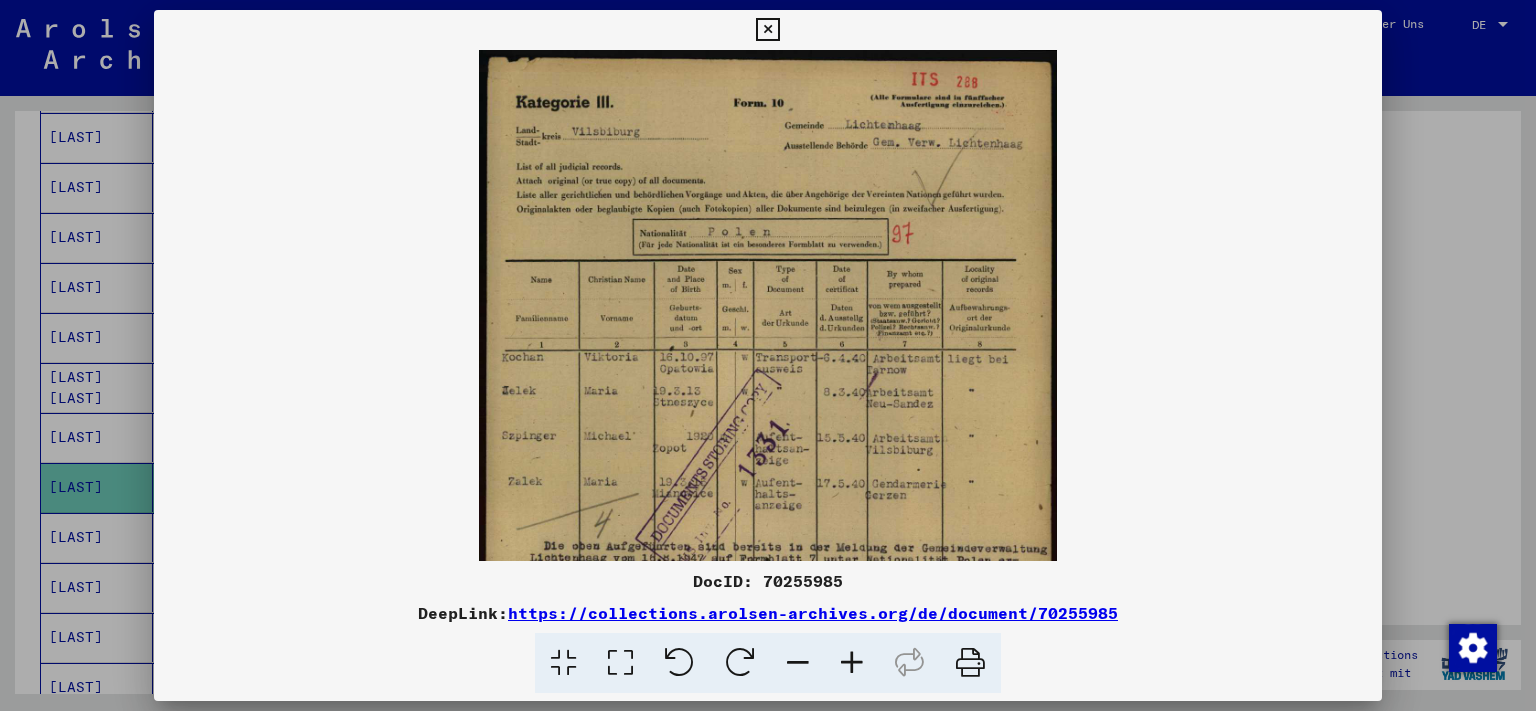 click at bounding box center (852, 663) 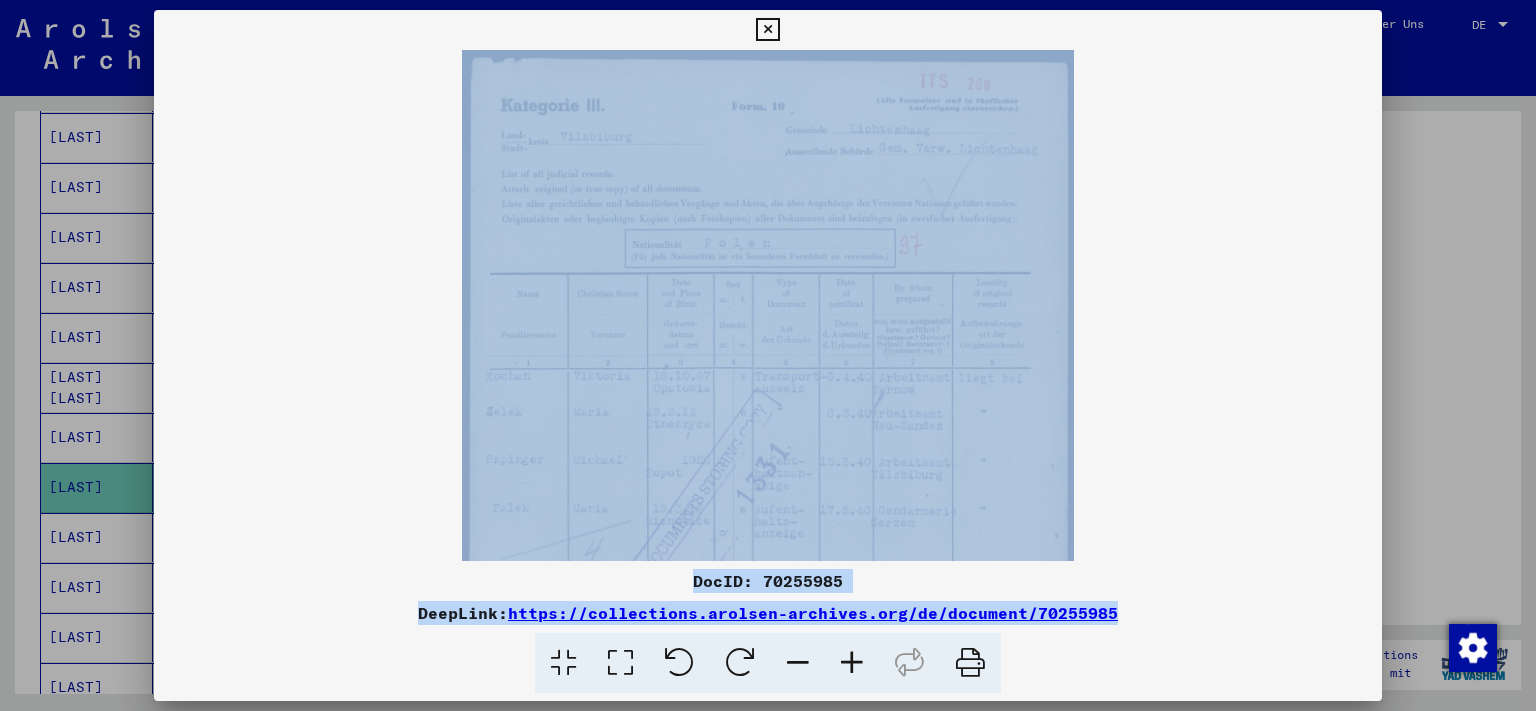 click at bounding box center (852, 663) 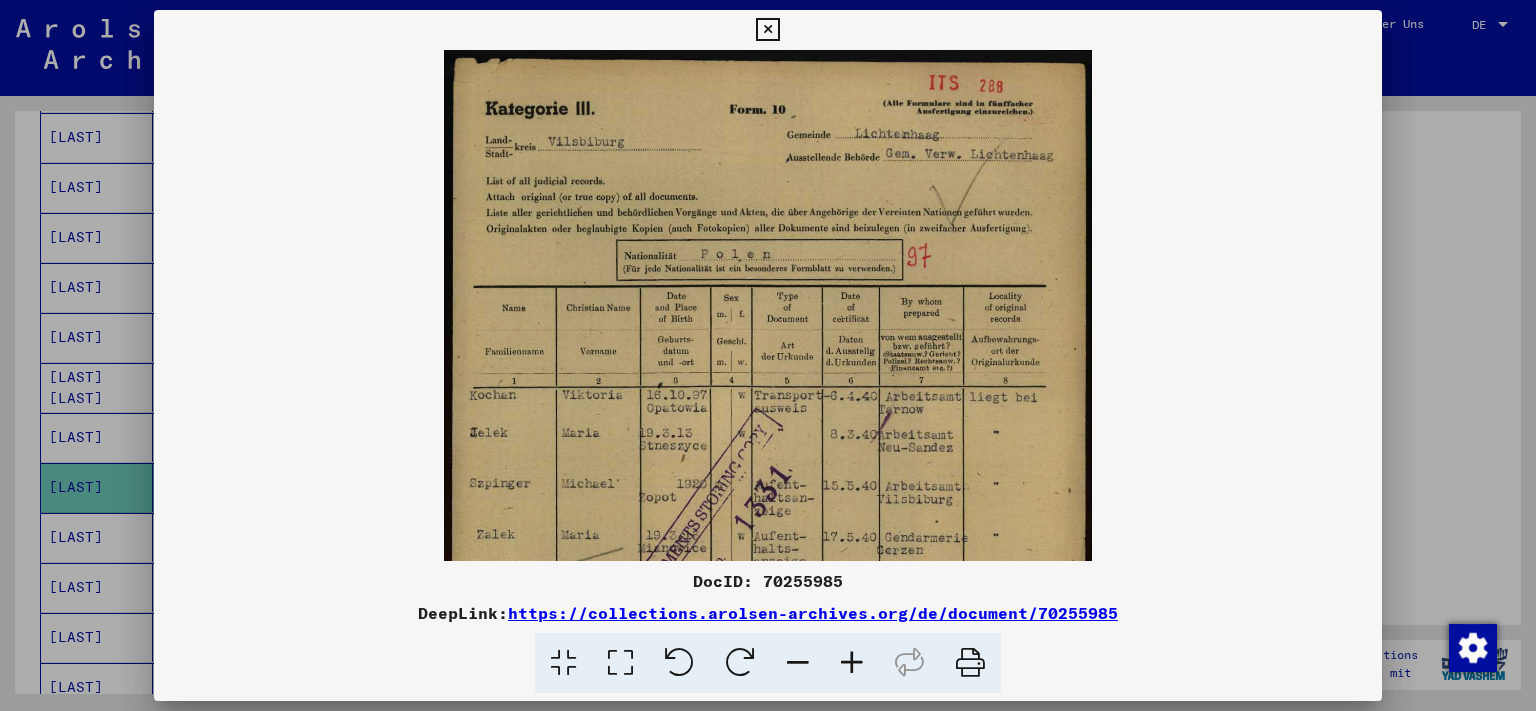 click at bounding box center [852, 663] 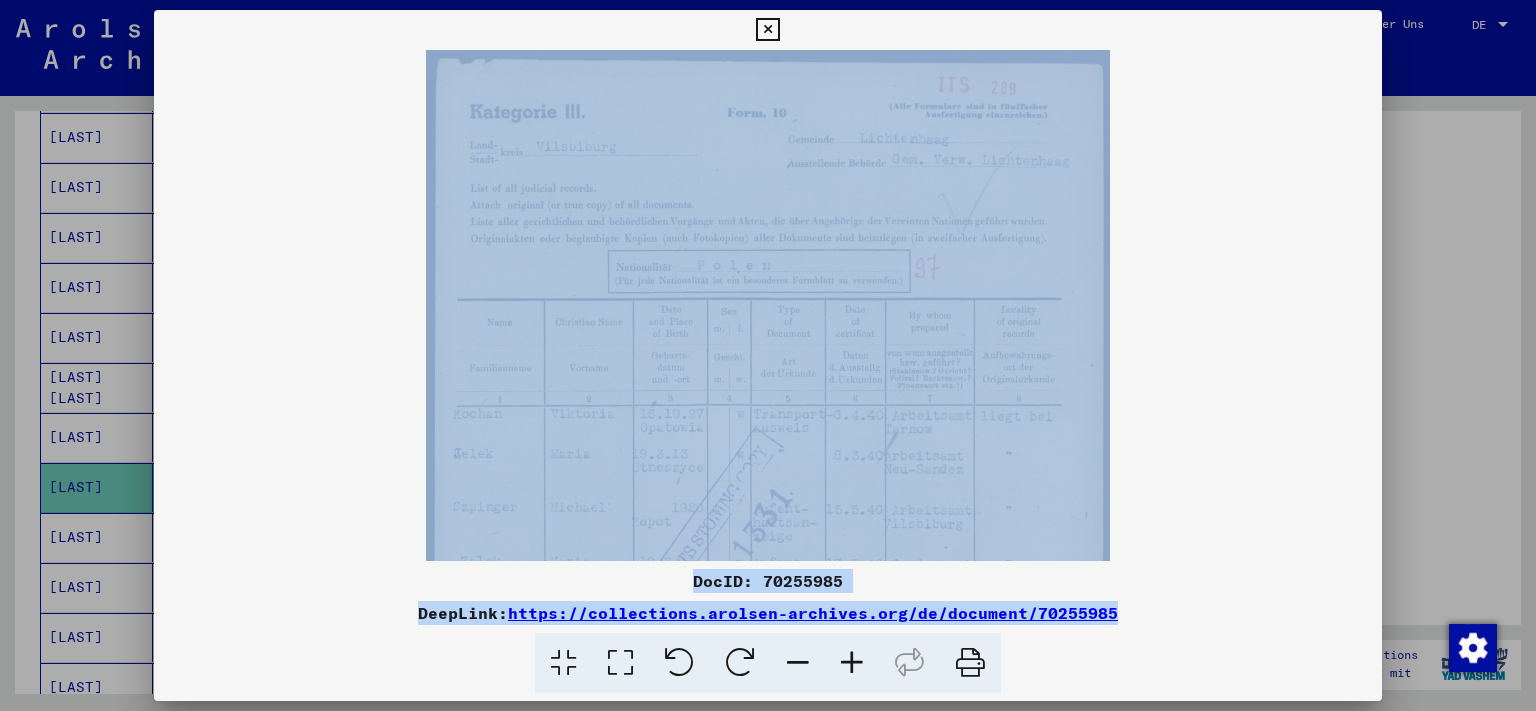 click at bounding box center [852, 663] 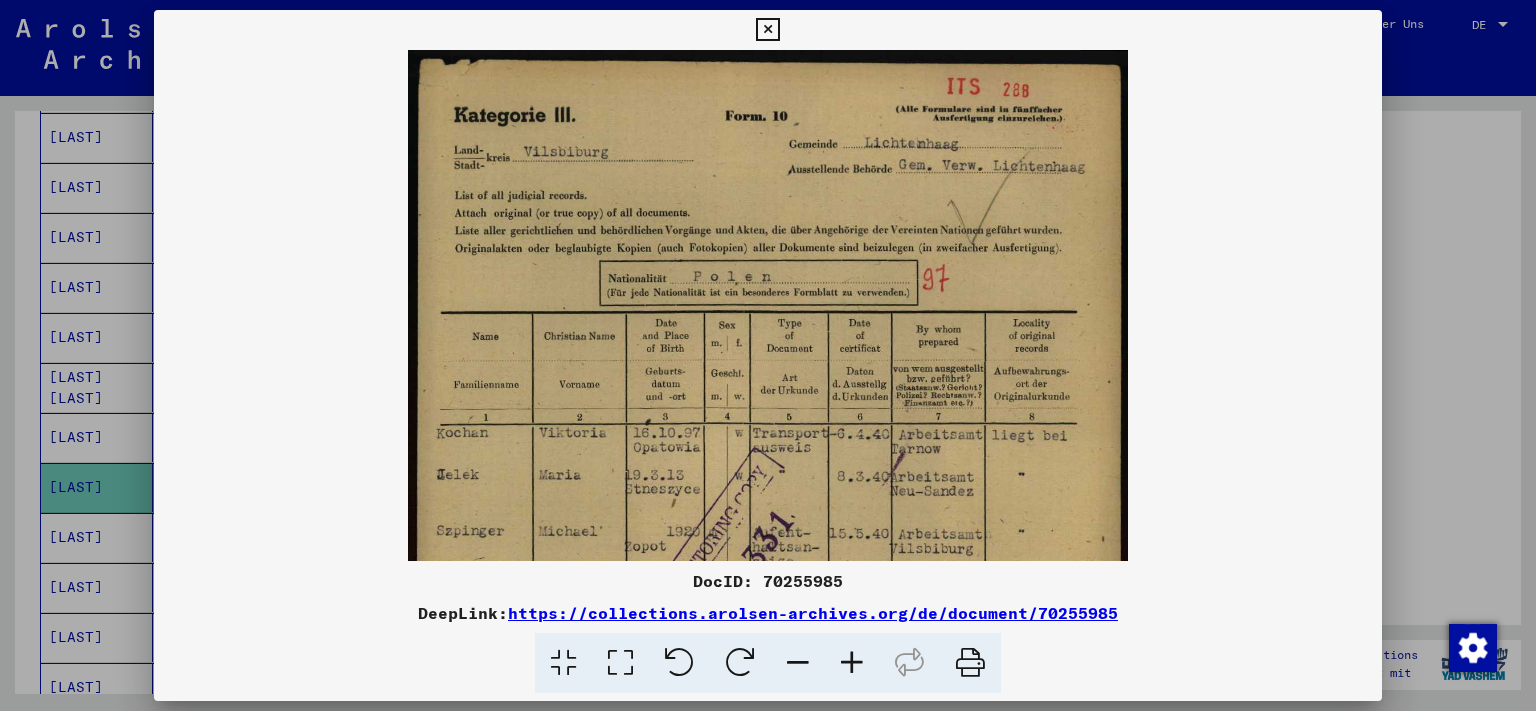 click at bounding box center (852, 663) 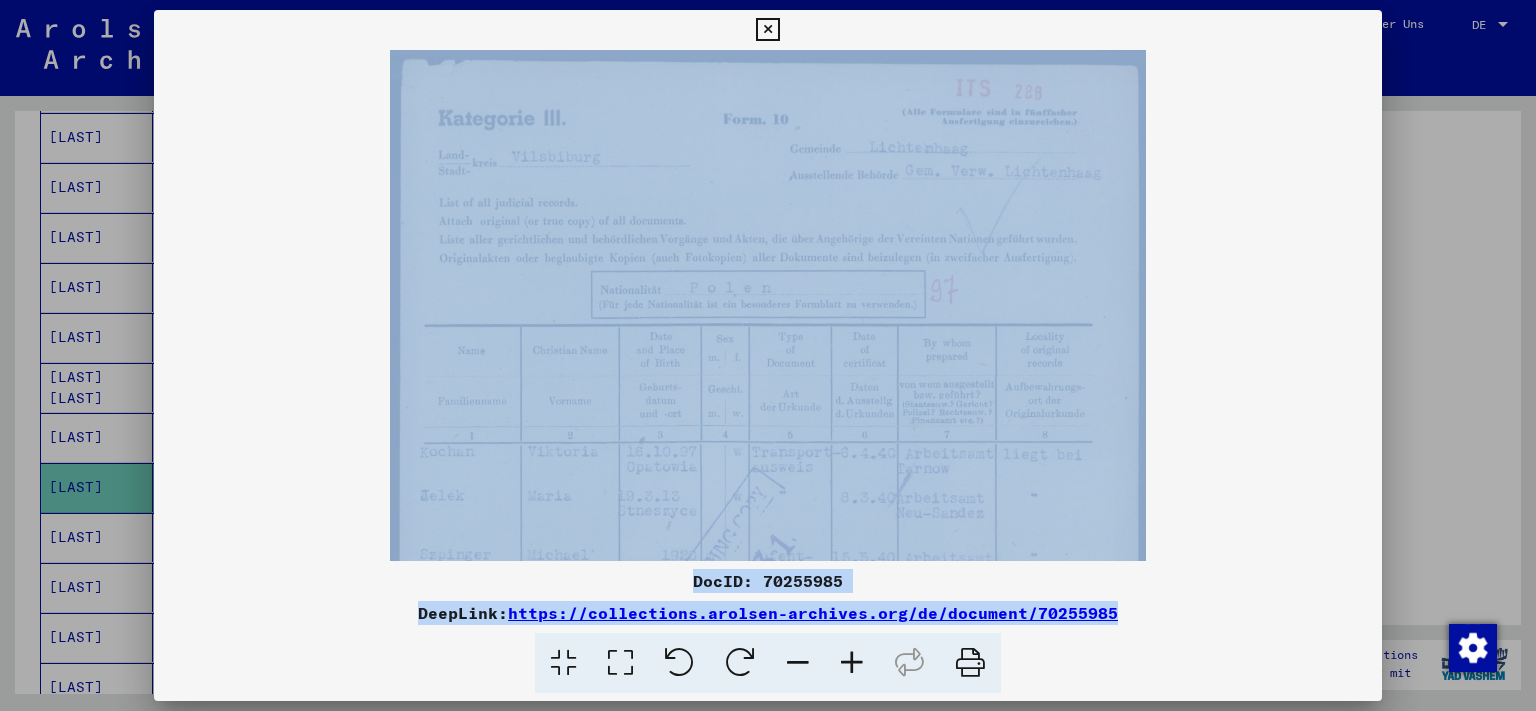 click at bounding box center (852, 663) 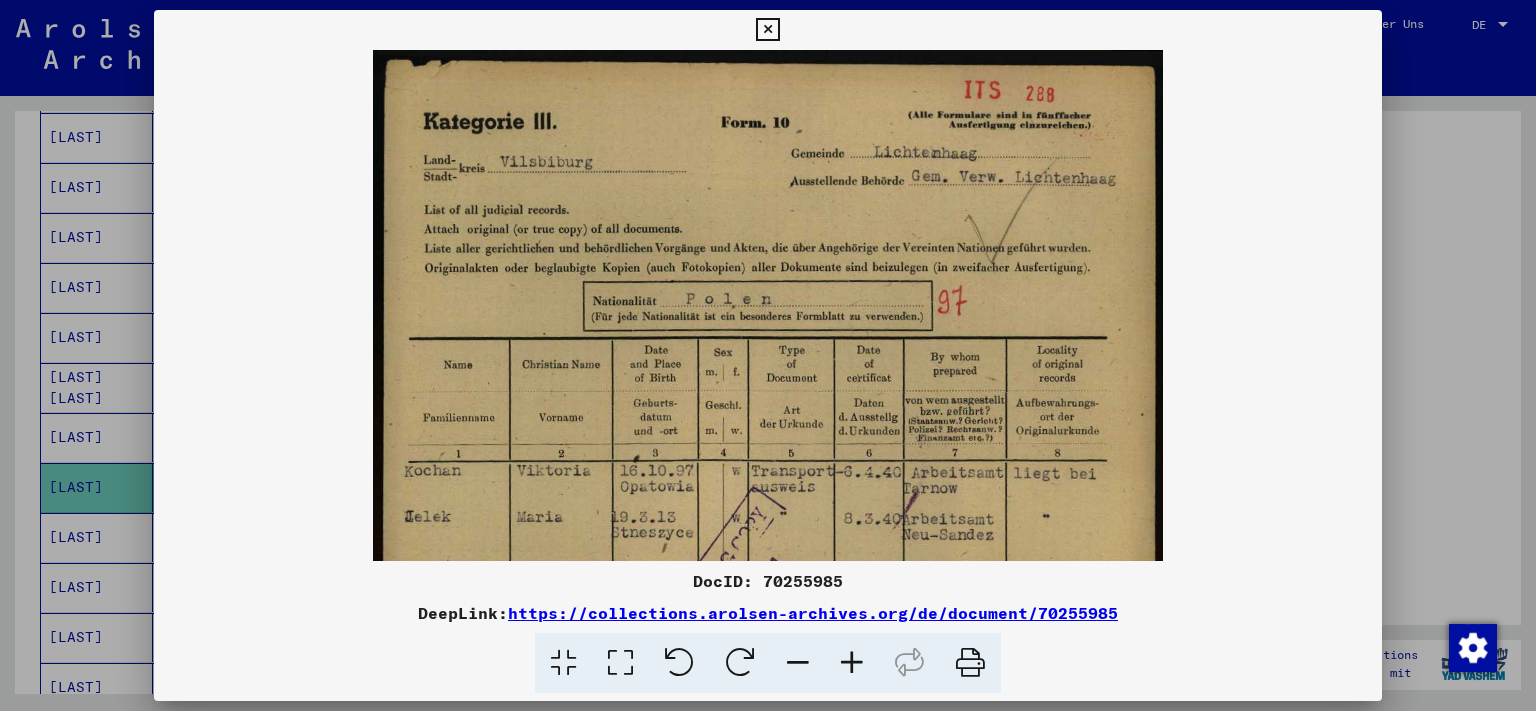 click at bounding box center [852, 663] 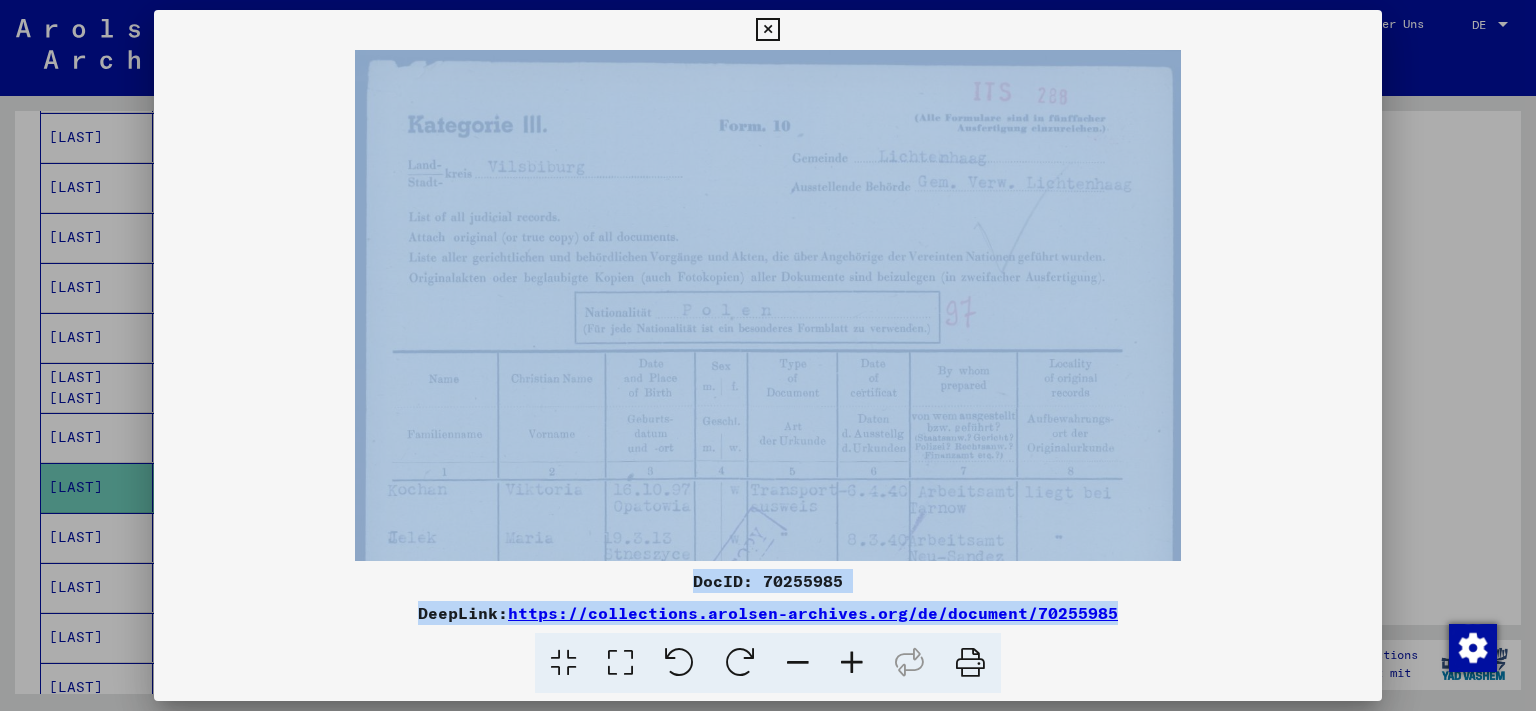 click at bounding box center [852, 663] 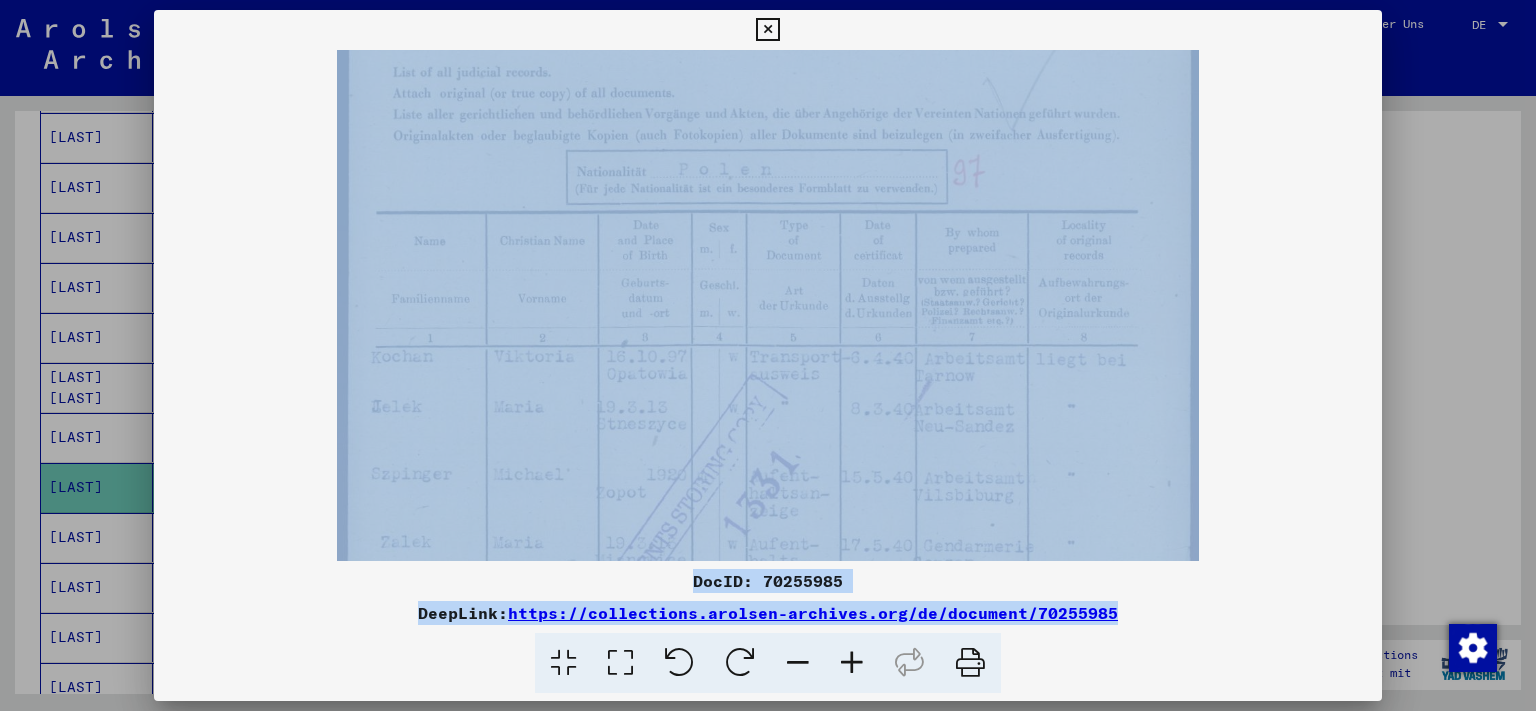 scroll, scrollTop: 153, scrollLeft: 0, axis: vertical 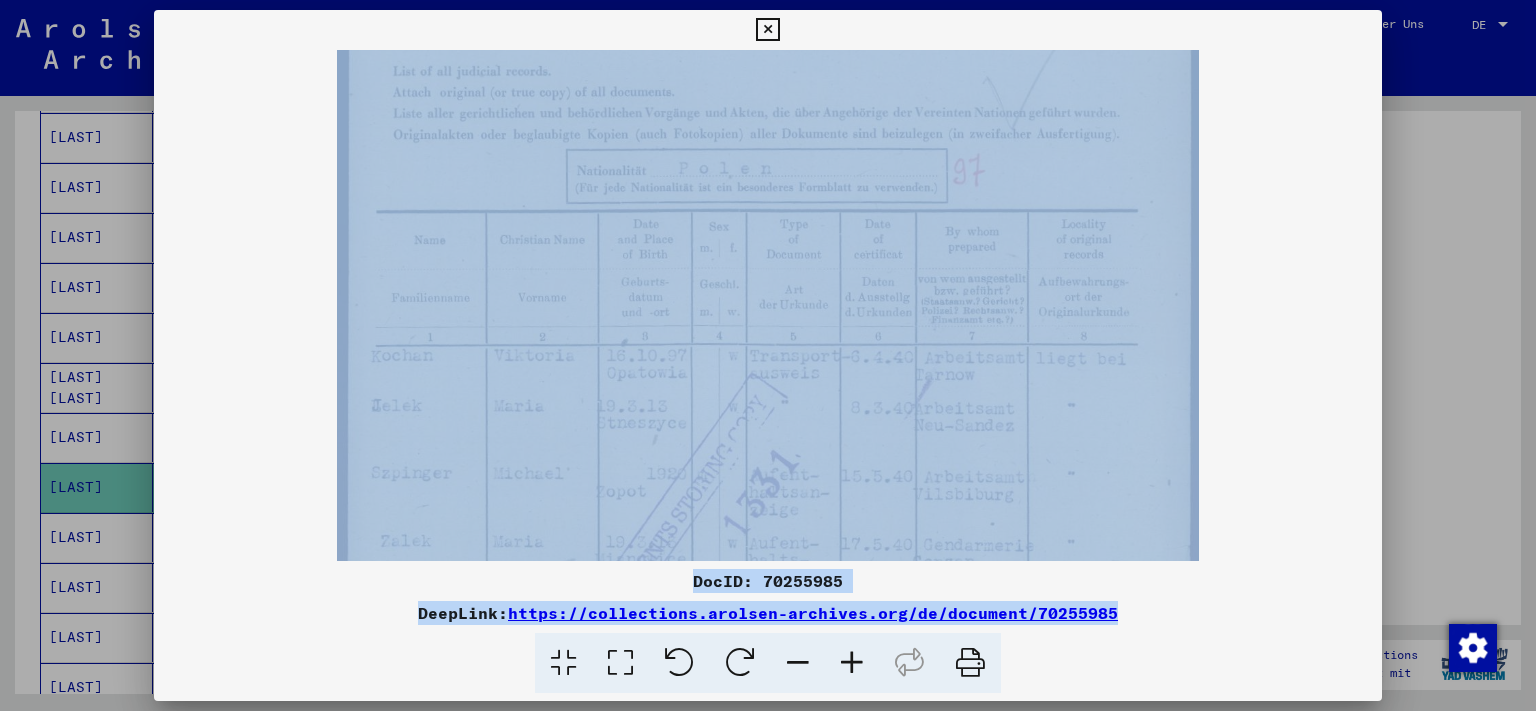 drag, startPoint x: 695, startPoint y: 514, endPoint x: 678, endPoint y: 362, distance: 152.94771 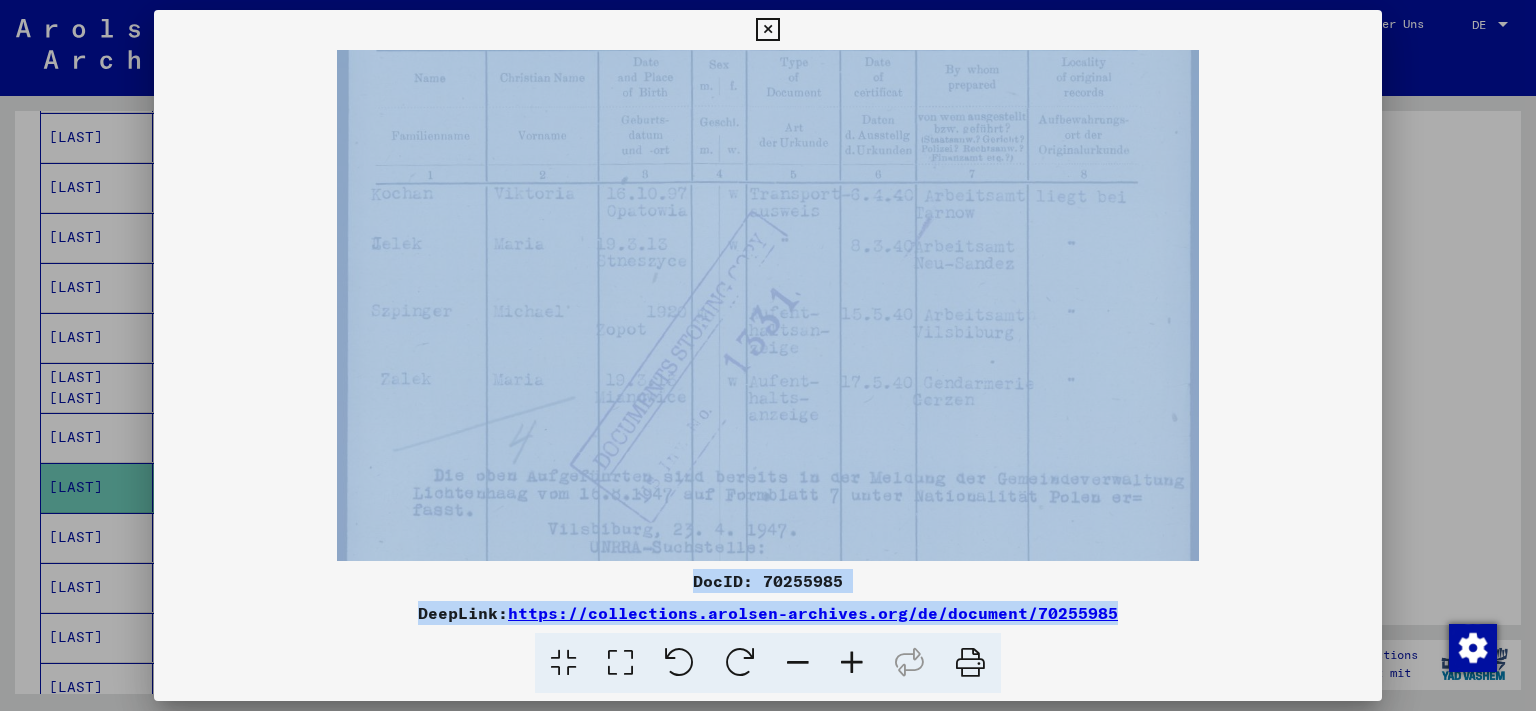 scroll, scrollTop: 332, scrollLeft: 0, axis: vertical 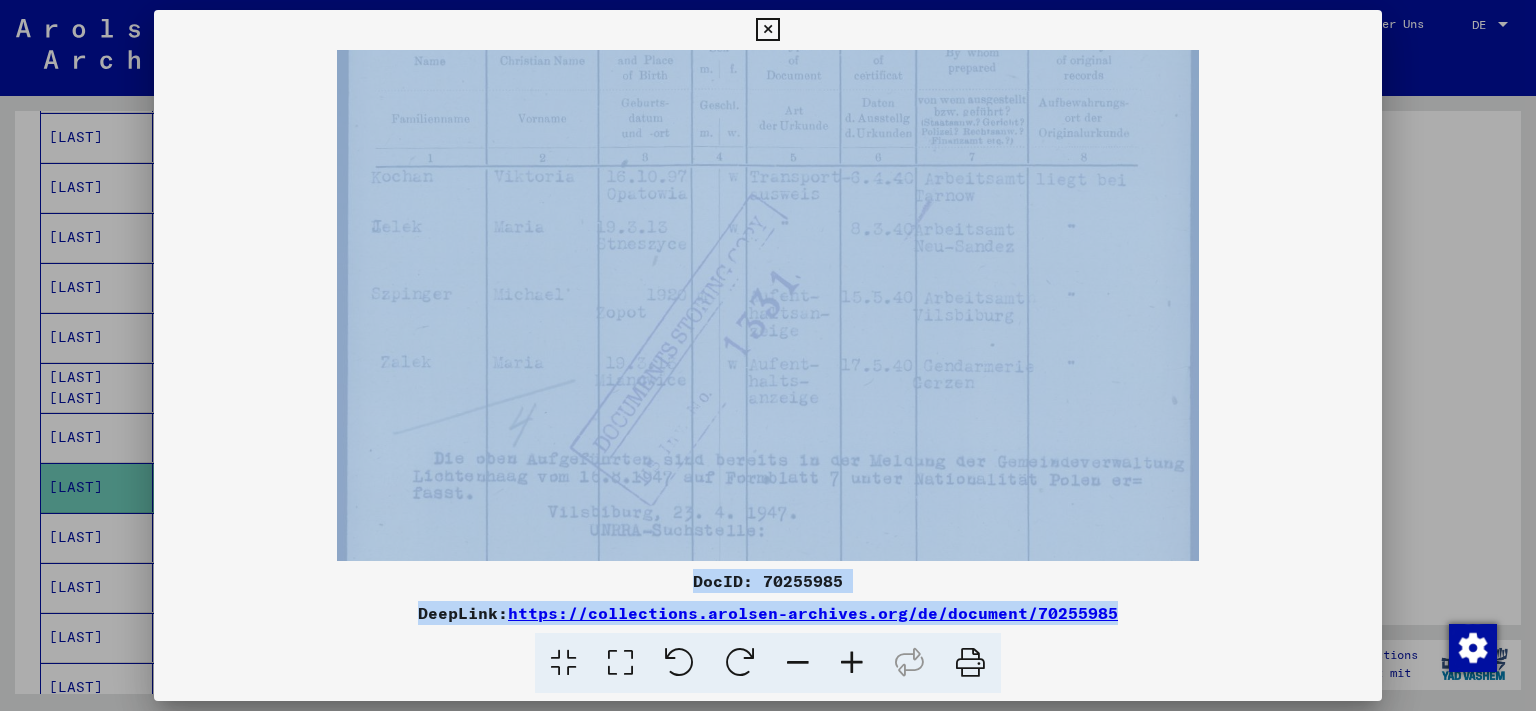 drag, startPoint x: 540, startPoint y: 479, endPoint x: 543, endPoint y: 302, distance: 177.02542 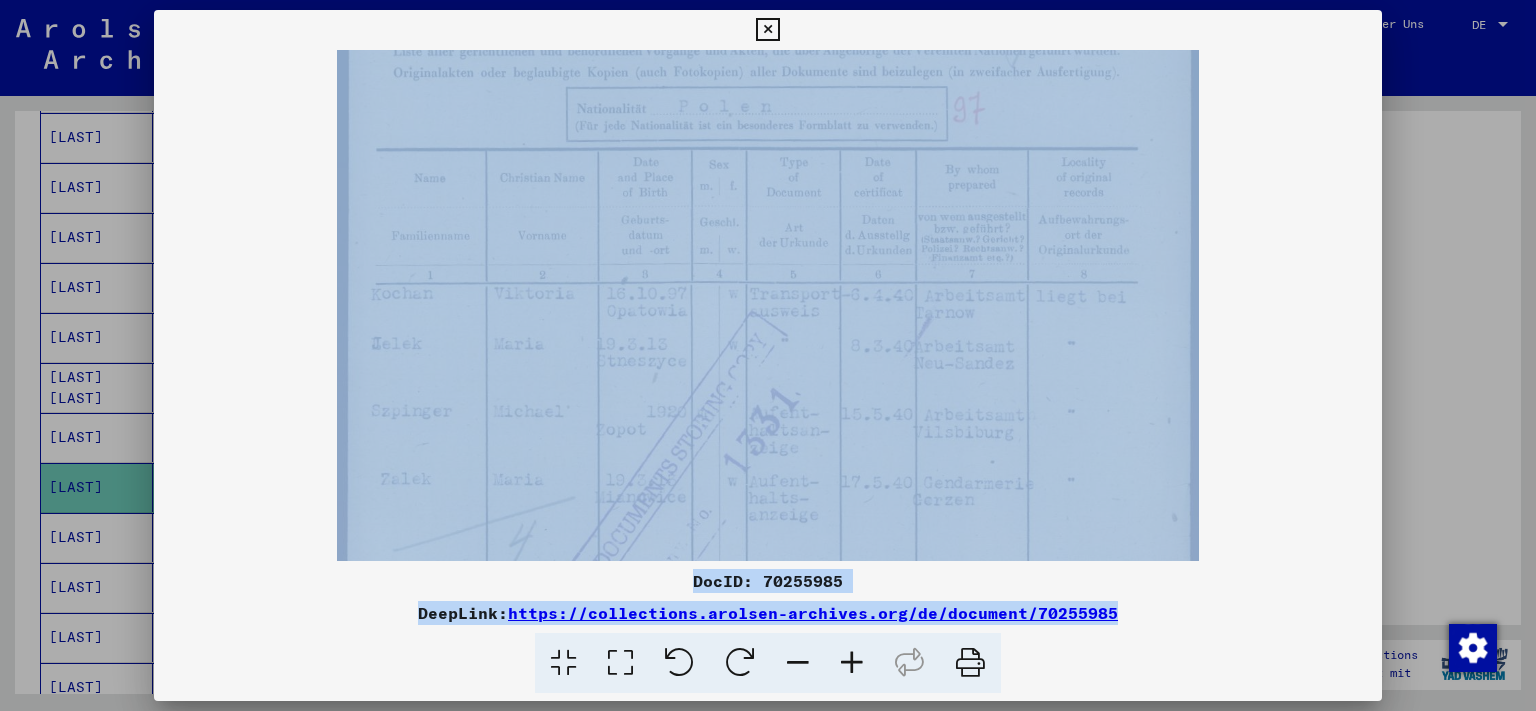 scroll, scrollTop: 210, scrollLeft: 0, axis: vertical 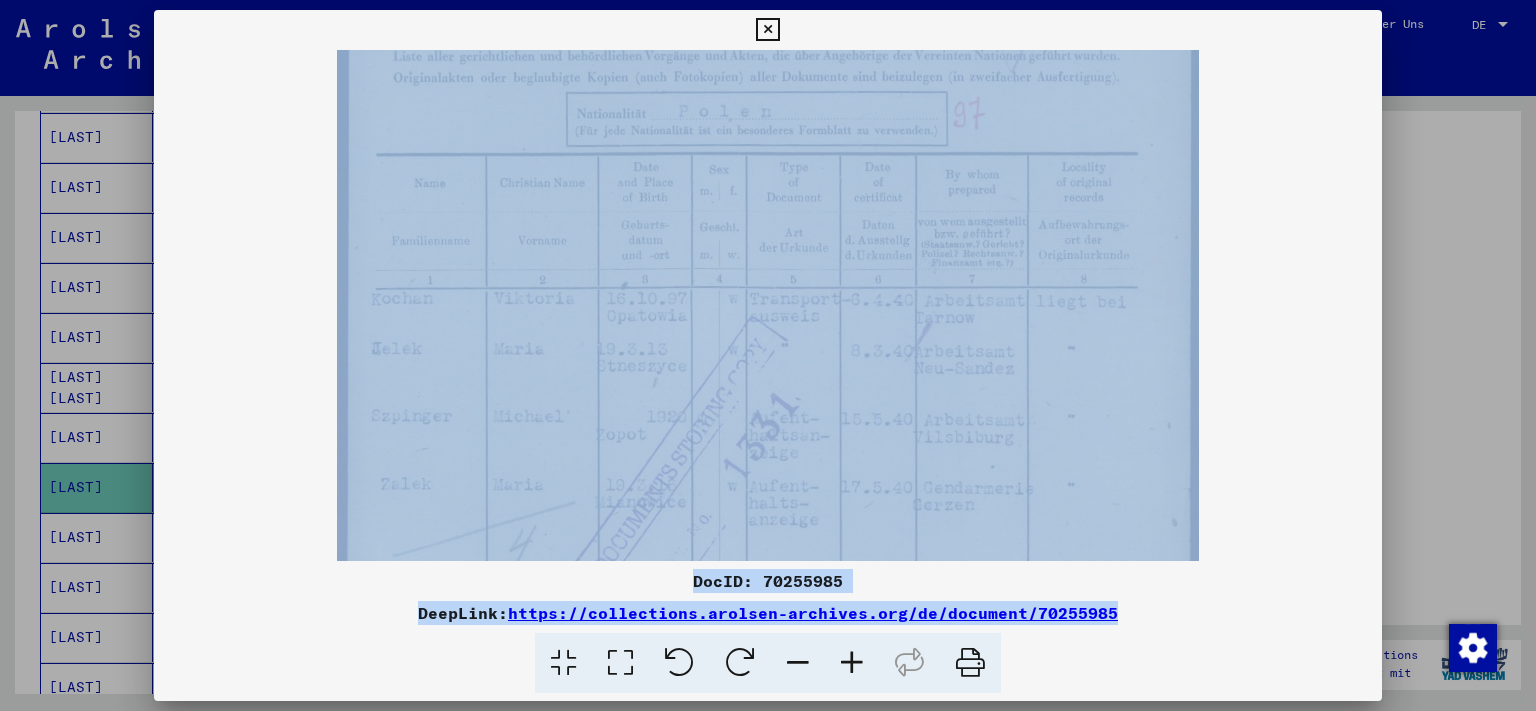 drag, startPoint x: 824, startPoint y: 208, endPoint x: 843, endPoint y: 329, distance: 122.48265 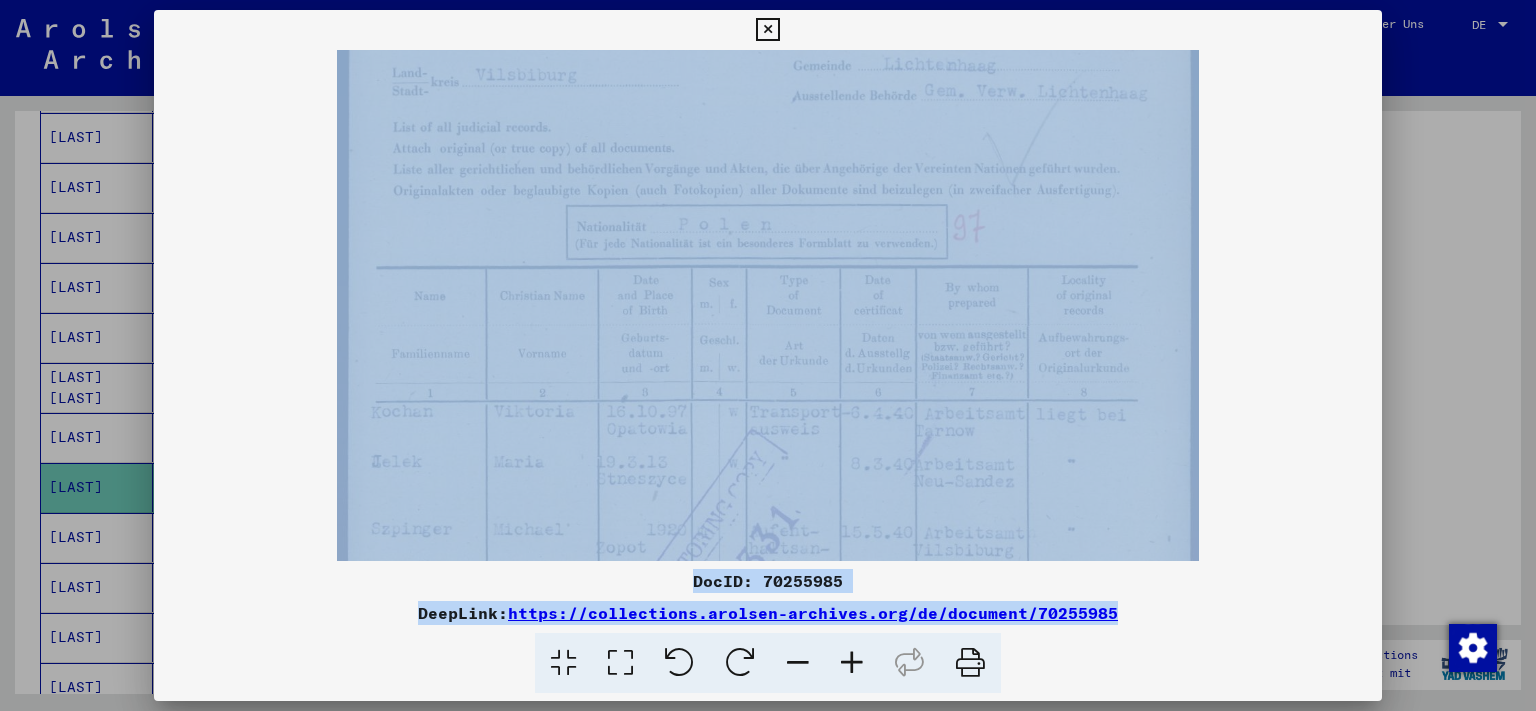 scroll, scrollTop: 93, scrollLeft: 0, axis: vertical 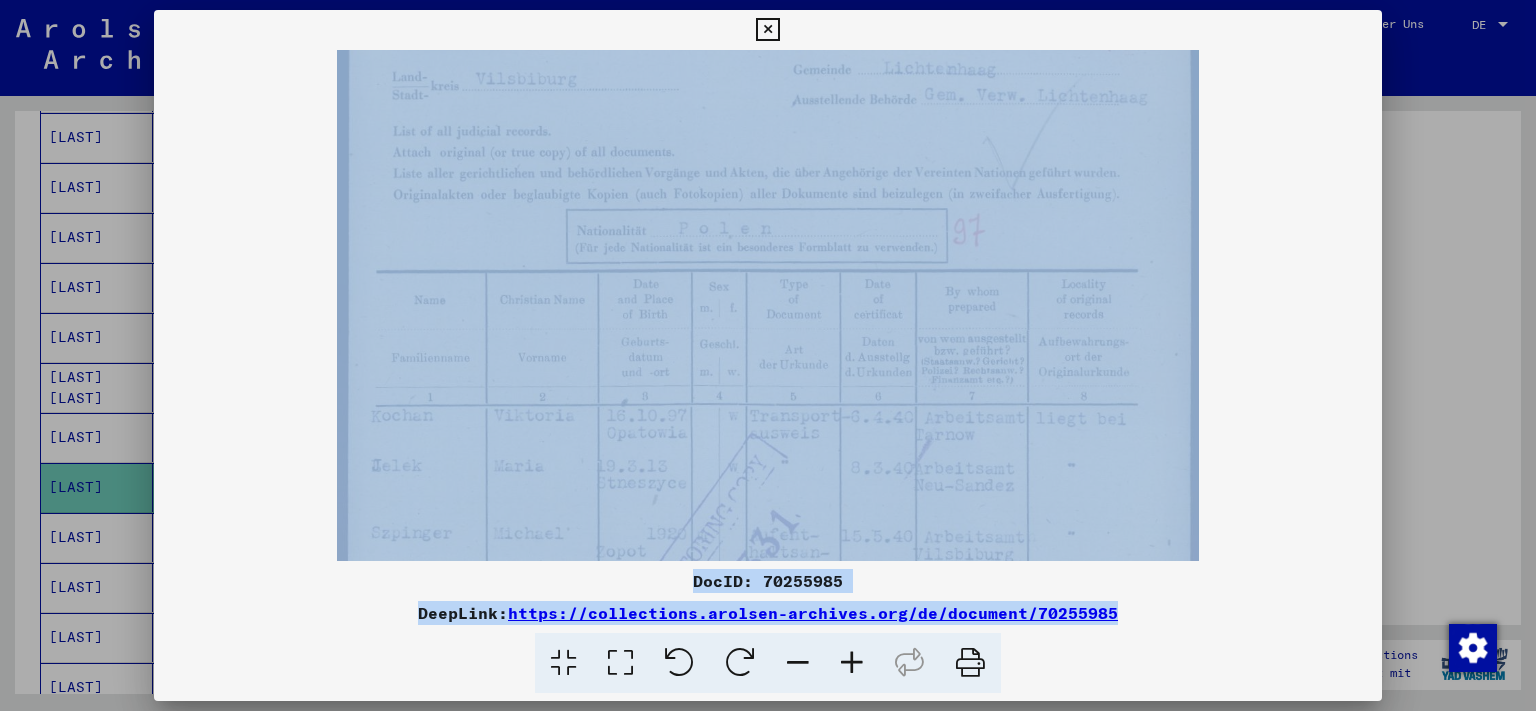 drag, startPoint x: 843, startPoint y: 329, endPoint x: 873, endPoint y: 442, distance: 116.9145 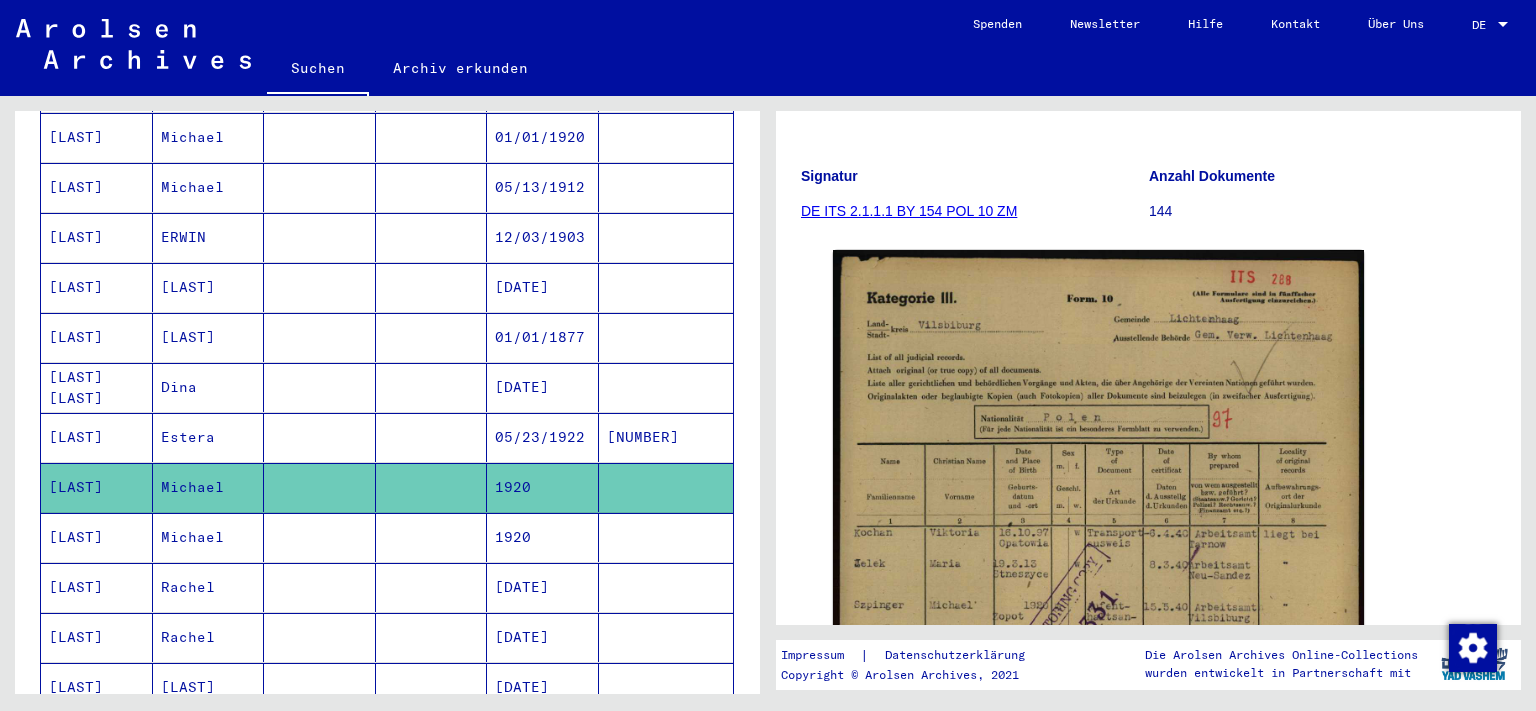 click on "[LAST]" at bounding box center [97, 587] 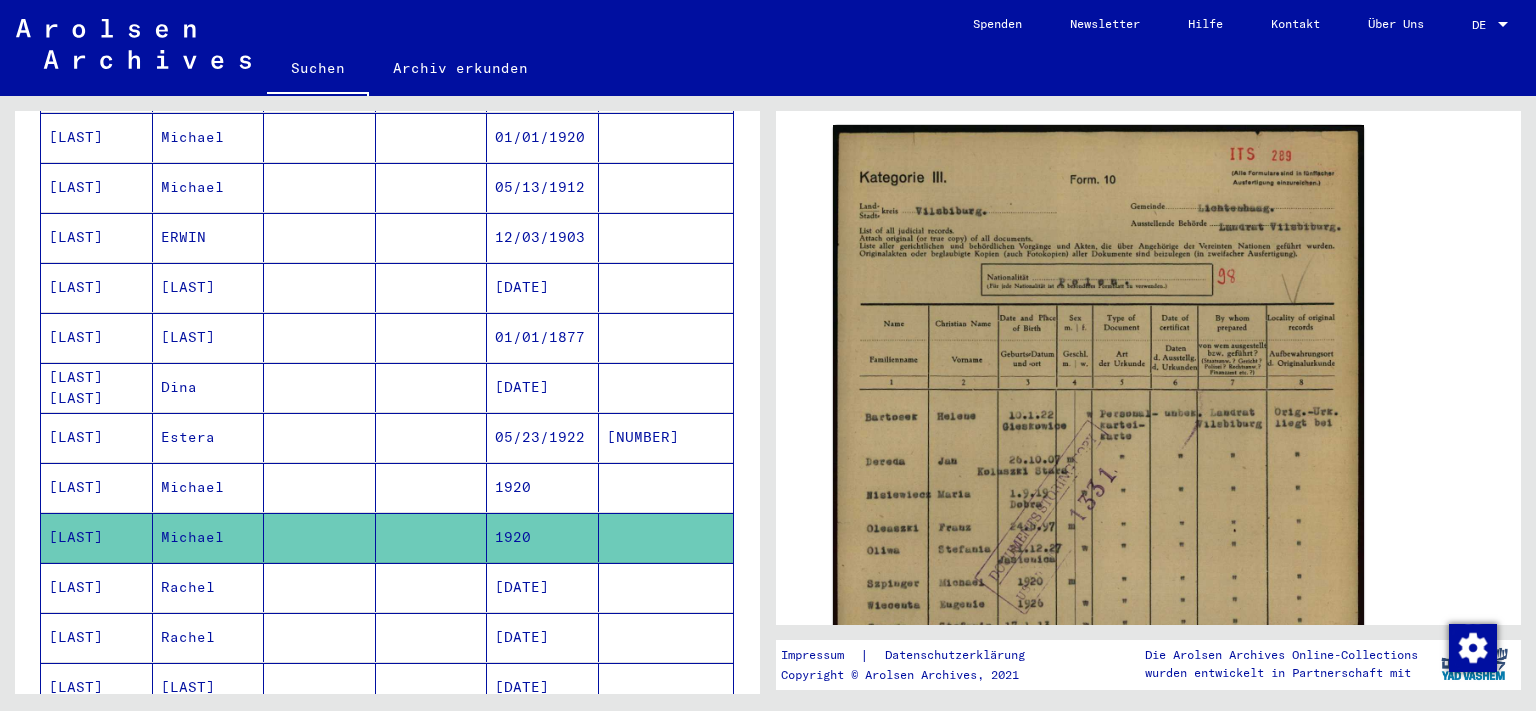 scroll, scrollTop: 360, scrollLeft: 0, axis: vertical 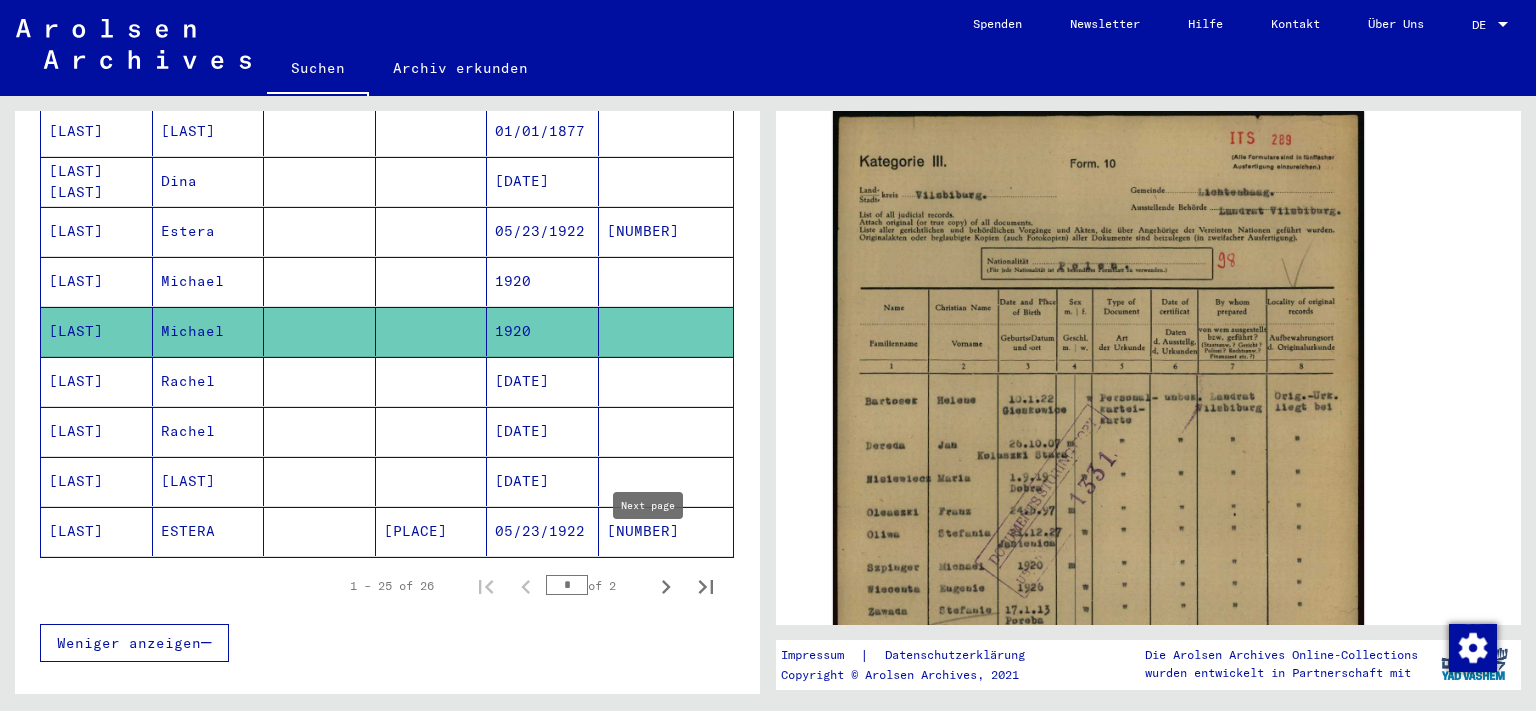 click 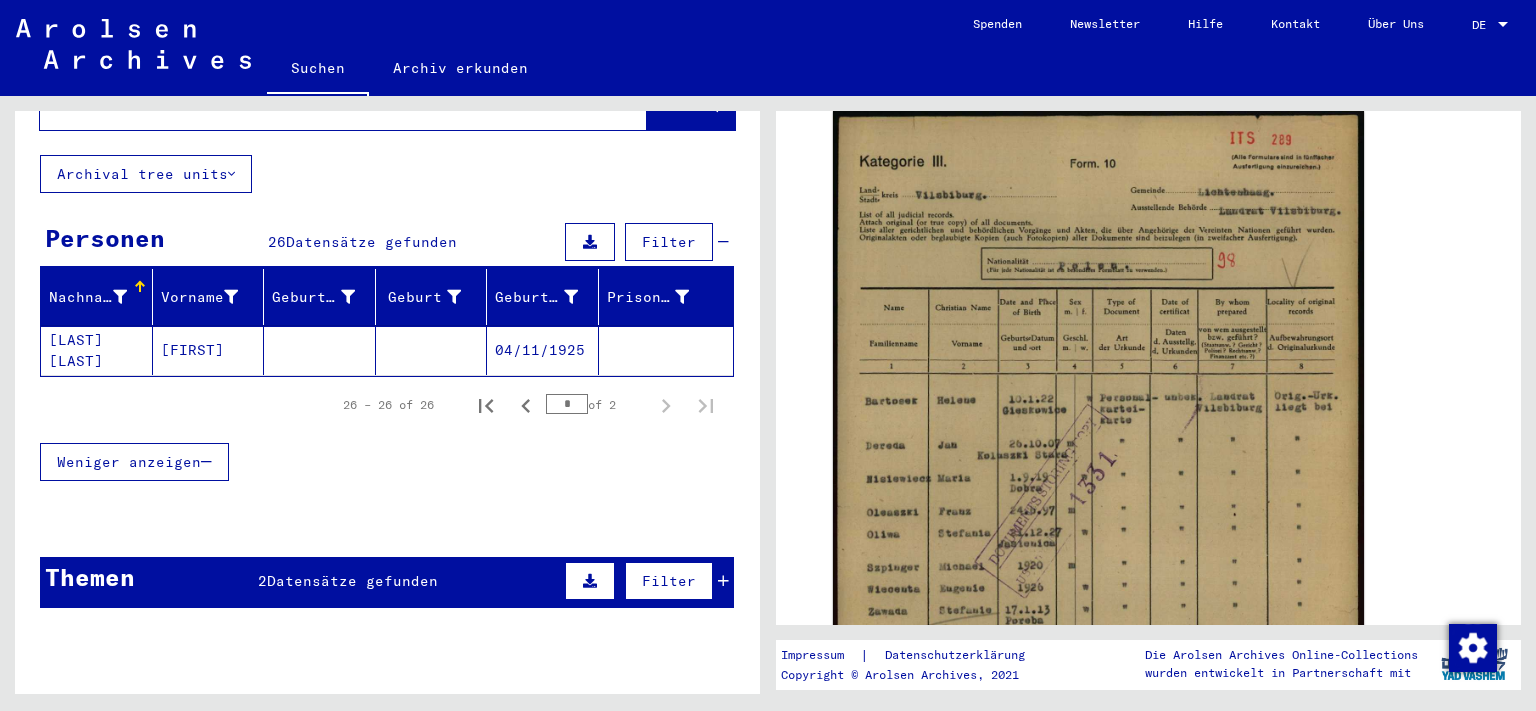 scroll, scrollTop: 0, scrollLeft: 0, axis: both 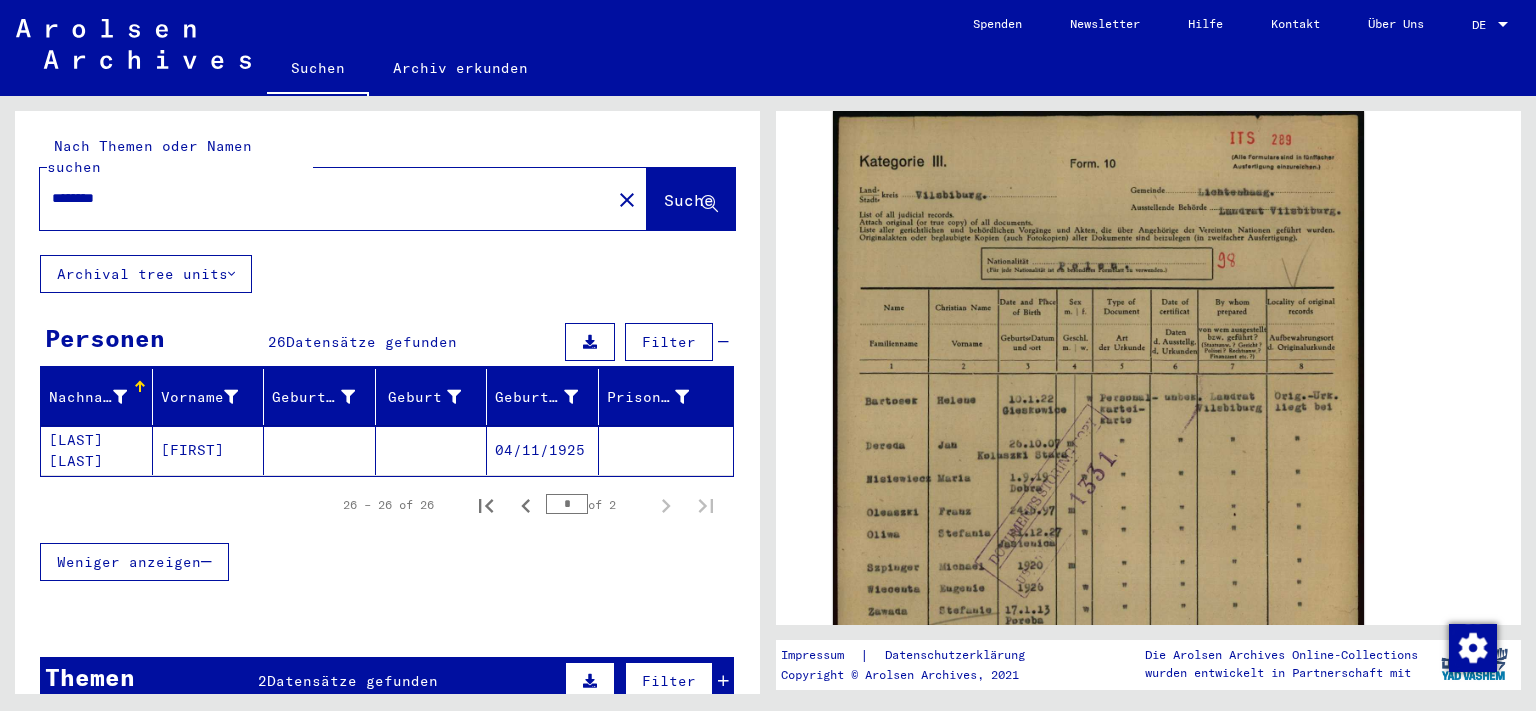 click on "********" at bounding box center [325, 198] 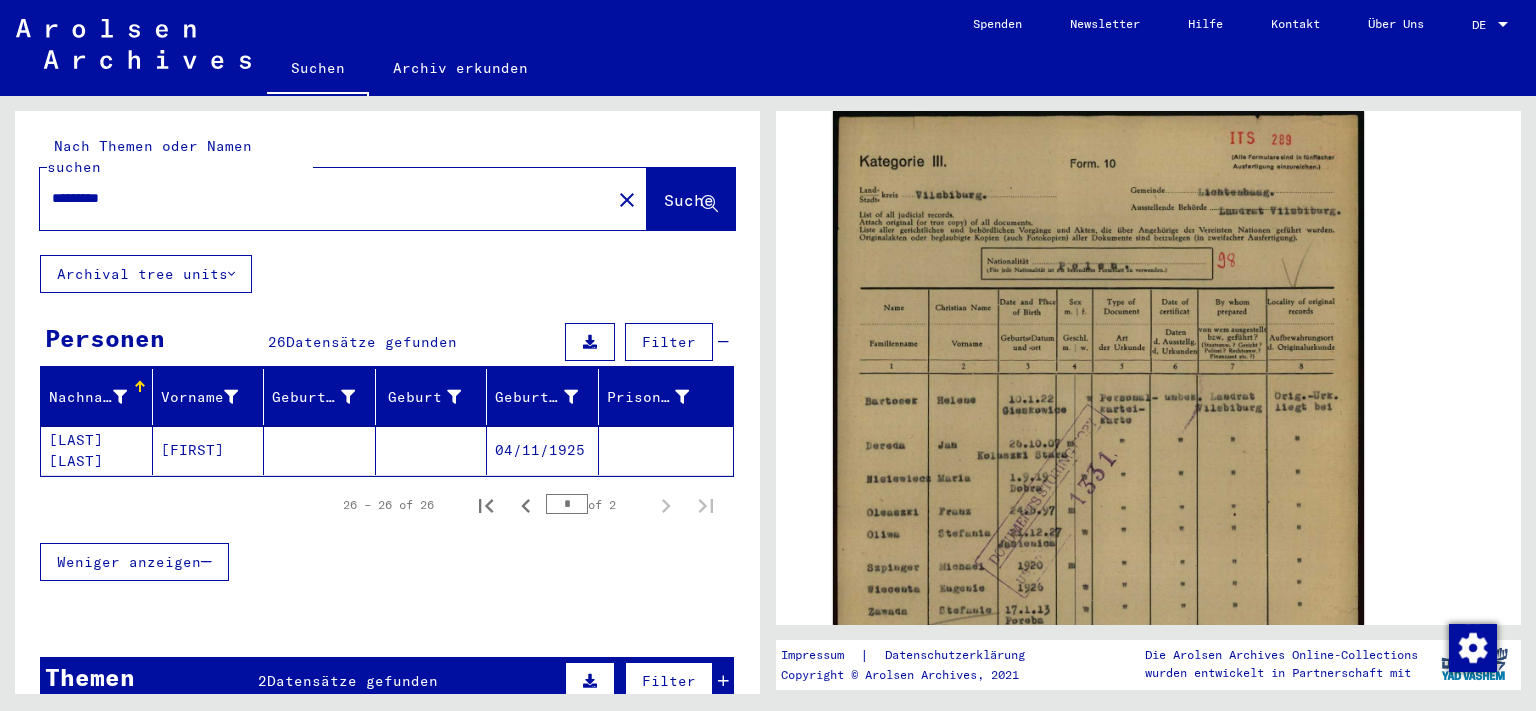 scroll, scrollTop: 0, scrollLeft: 0, axis: both 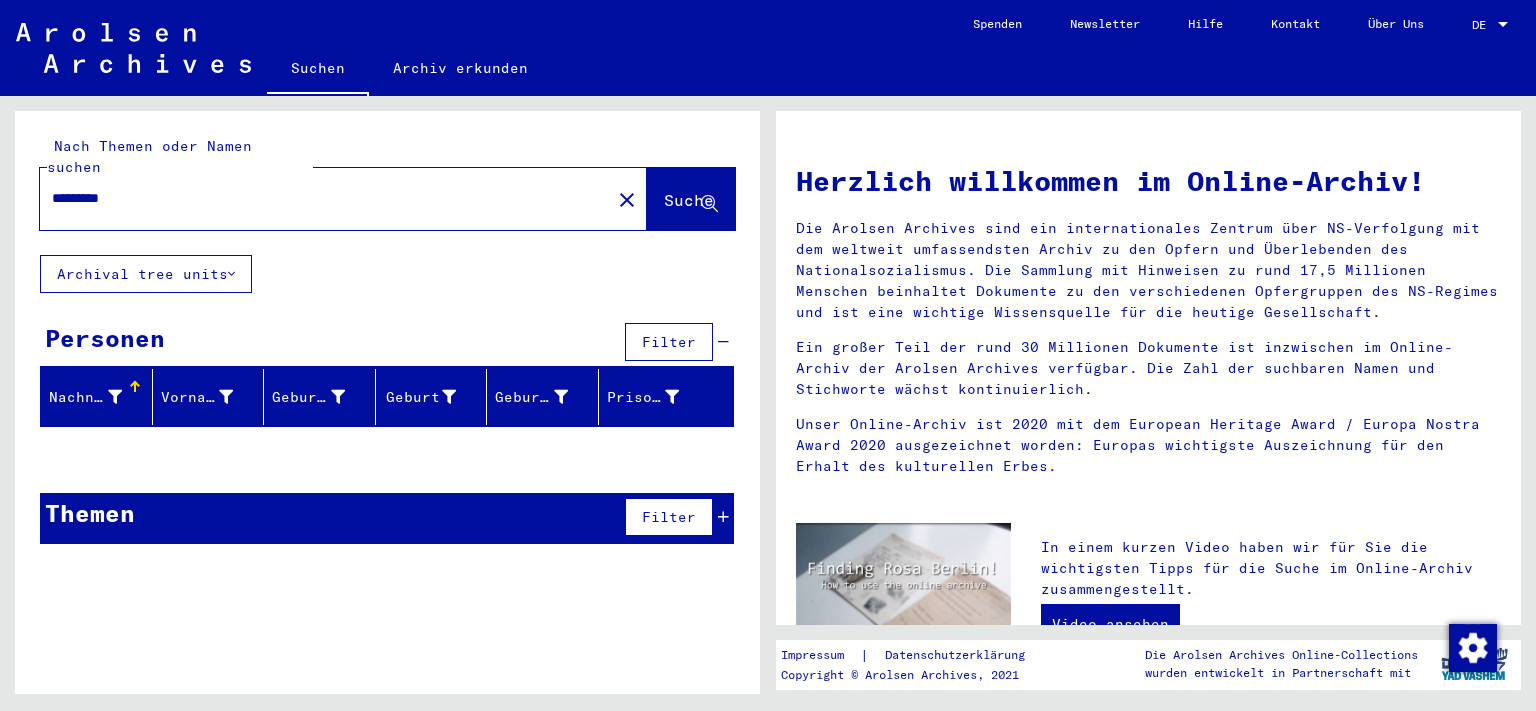 drag, startPoint x: 162, startPoint y: 190, endPoint x: 0, endPoint y: 181, distance: 162.2498 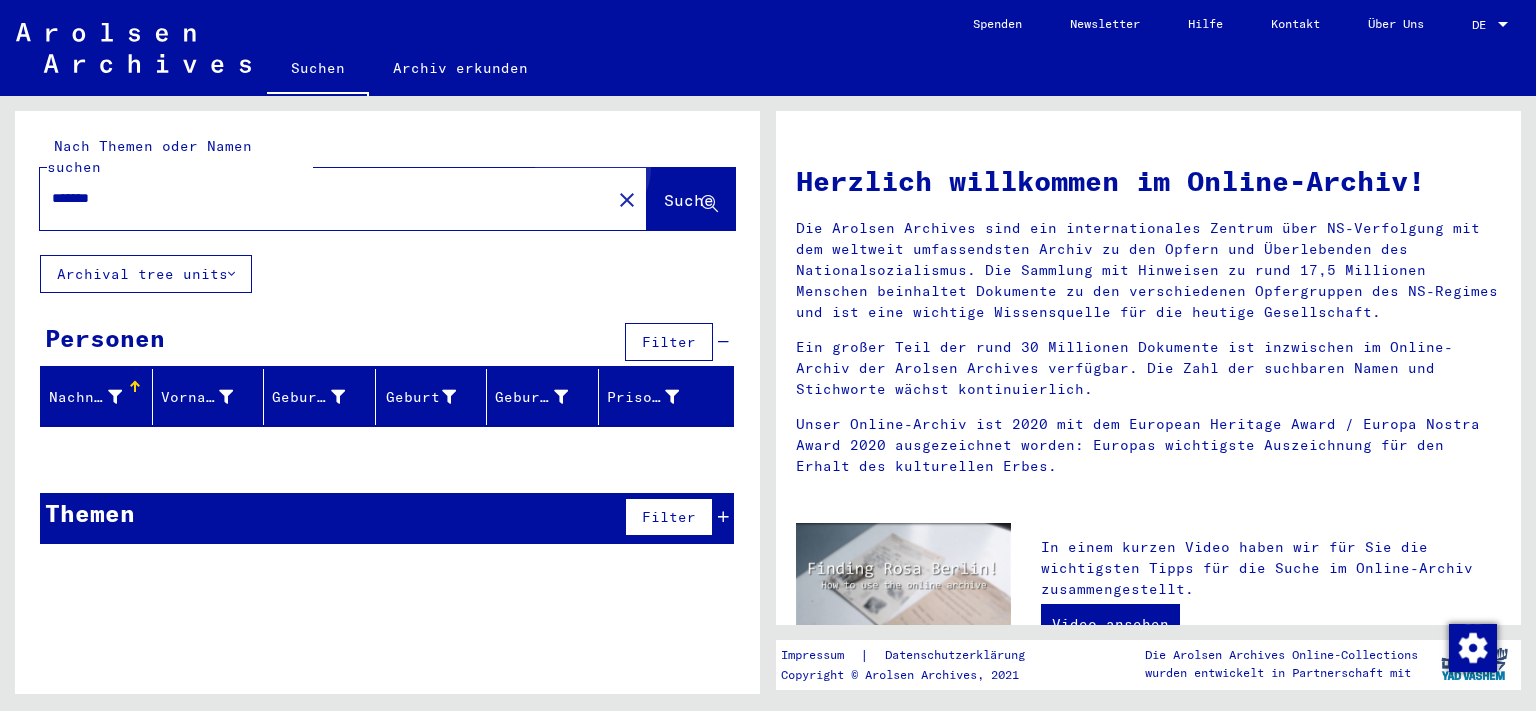 click on "Suche" 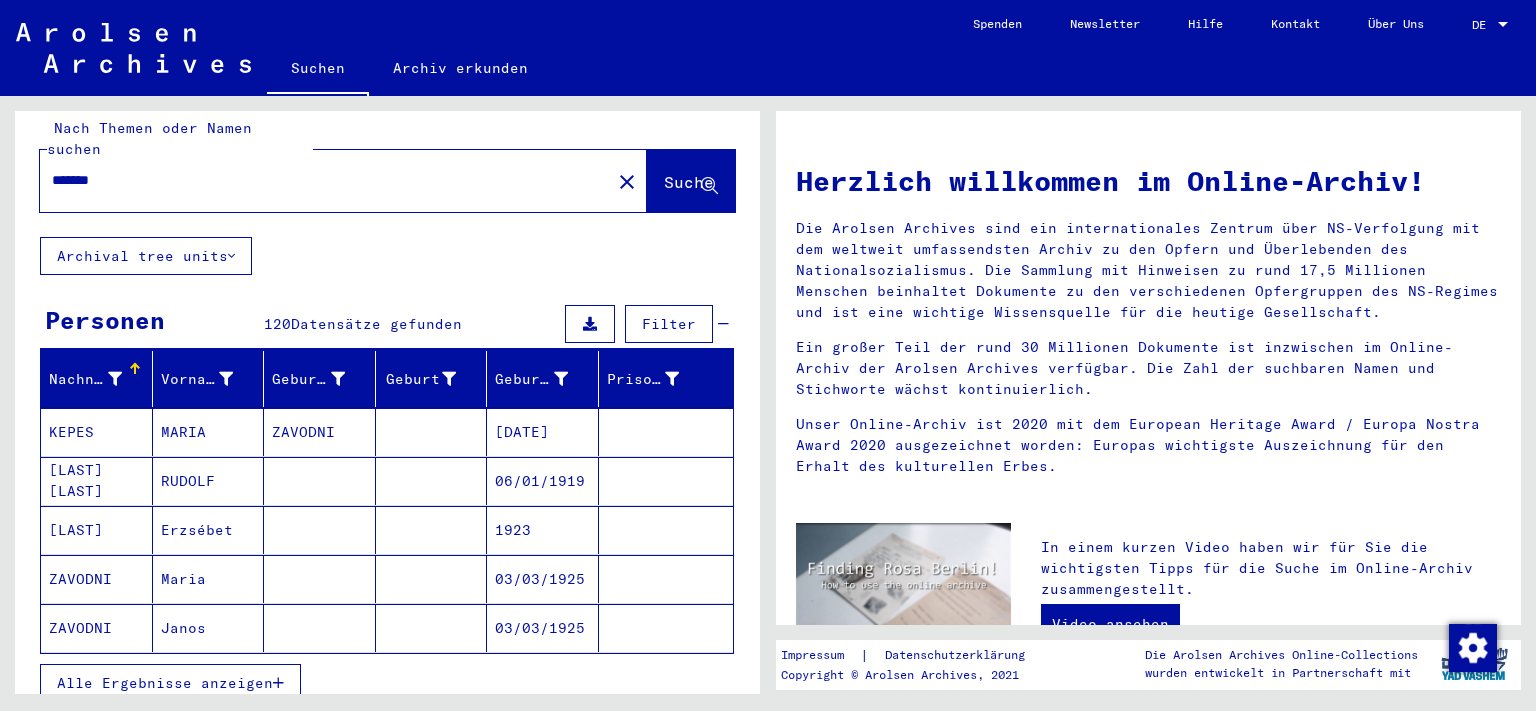 scroll, scrollTop: 0, scrollLeft: 0, axis: both 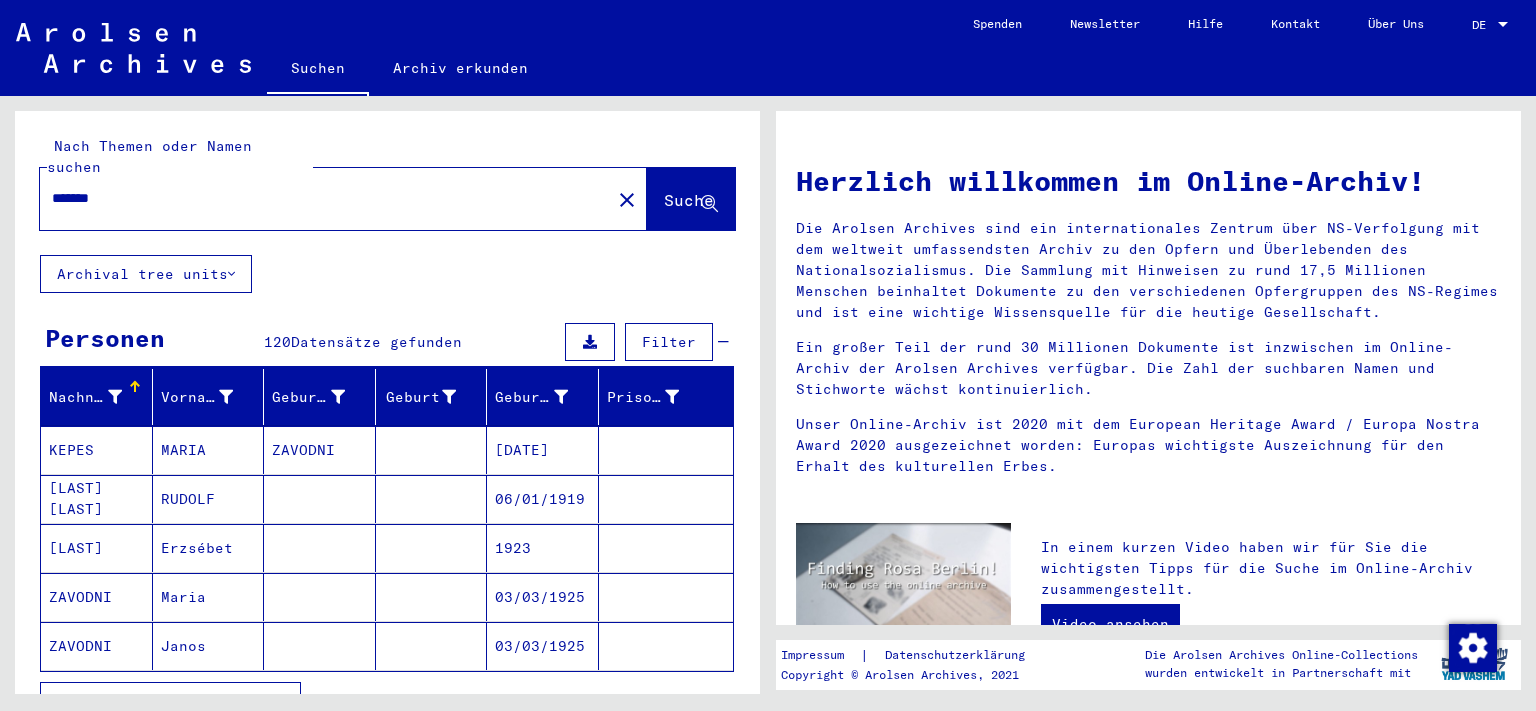 click on "*******" at bounding box center (319, 198) 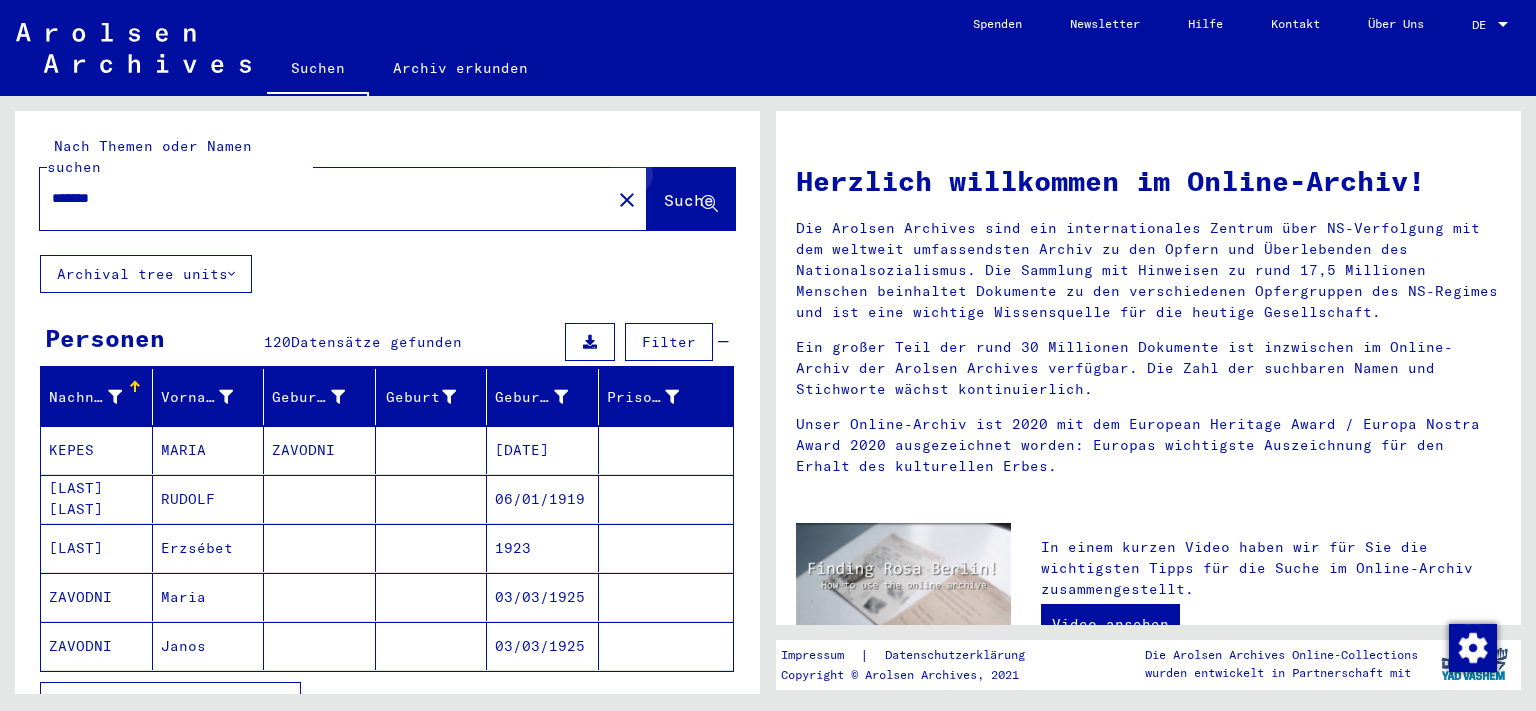 click 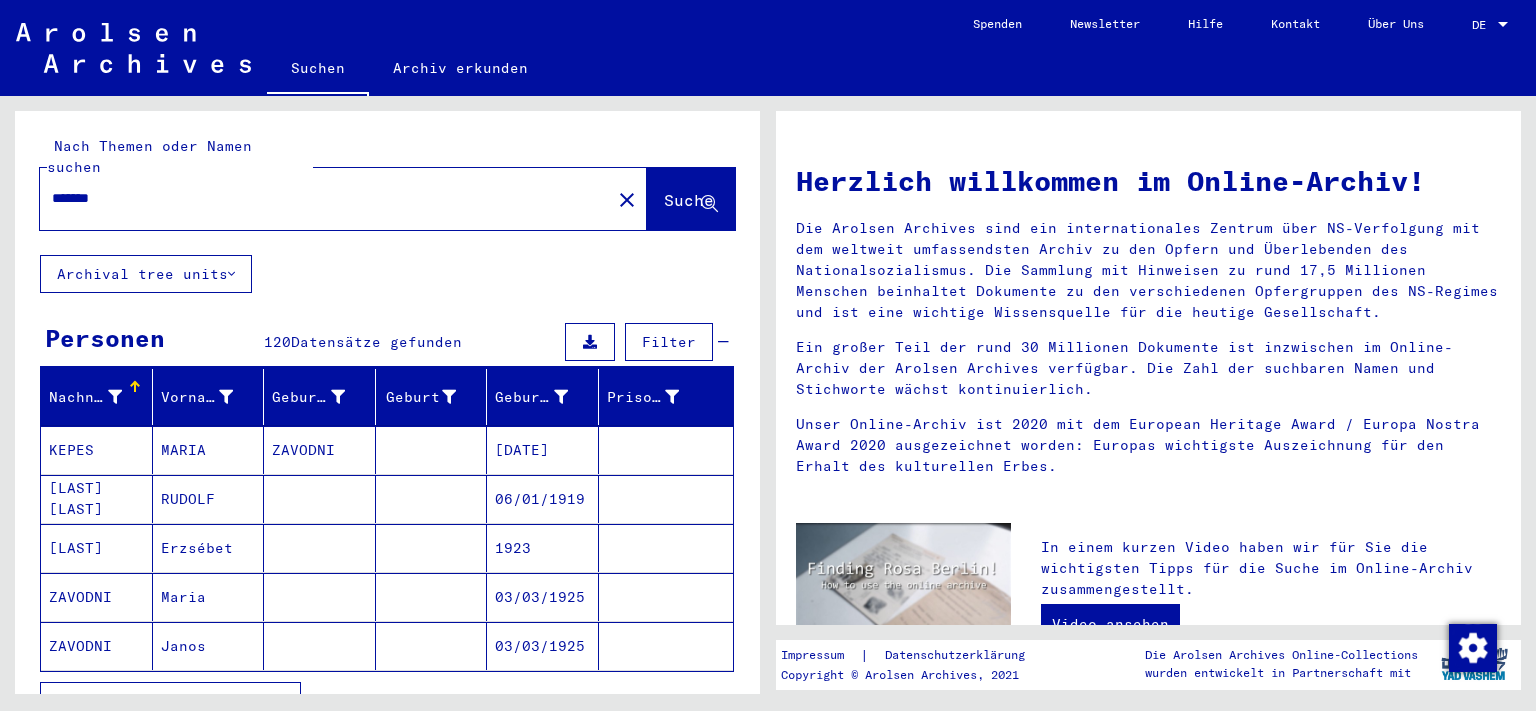 click on "ZAVODNI" at bounding box center (97, 646) 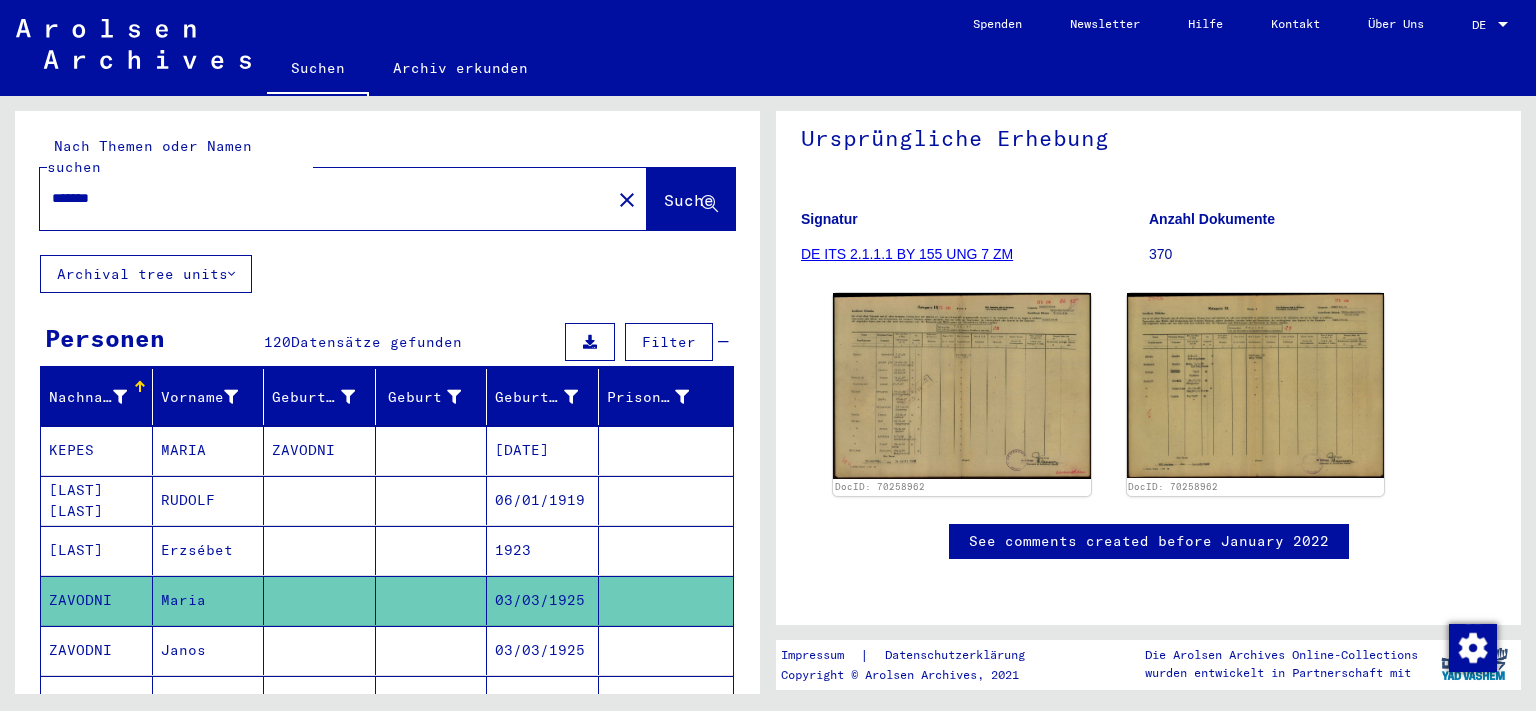 scroll, scrollTop: 252, scrollLeft: 0, axis: vertical 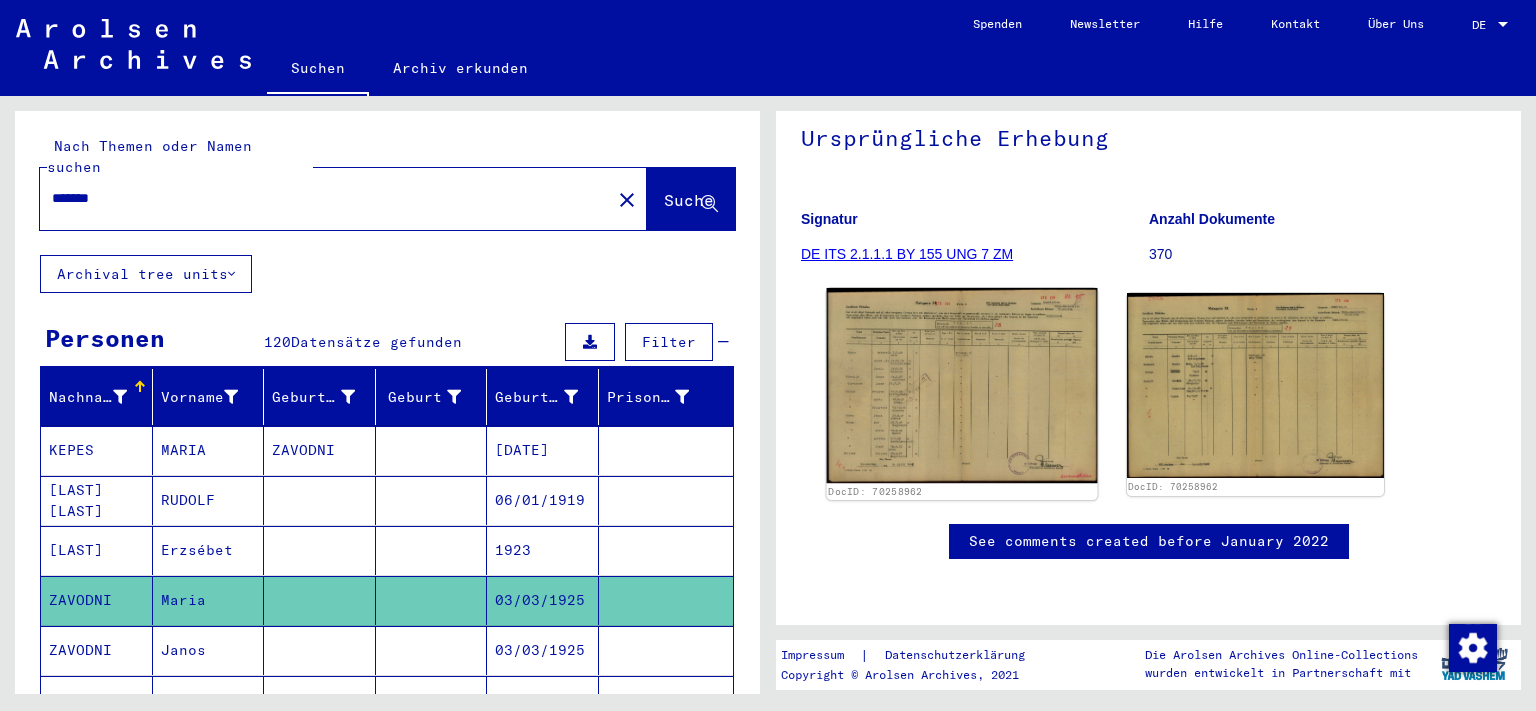click 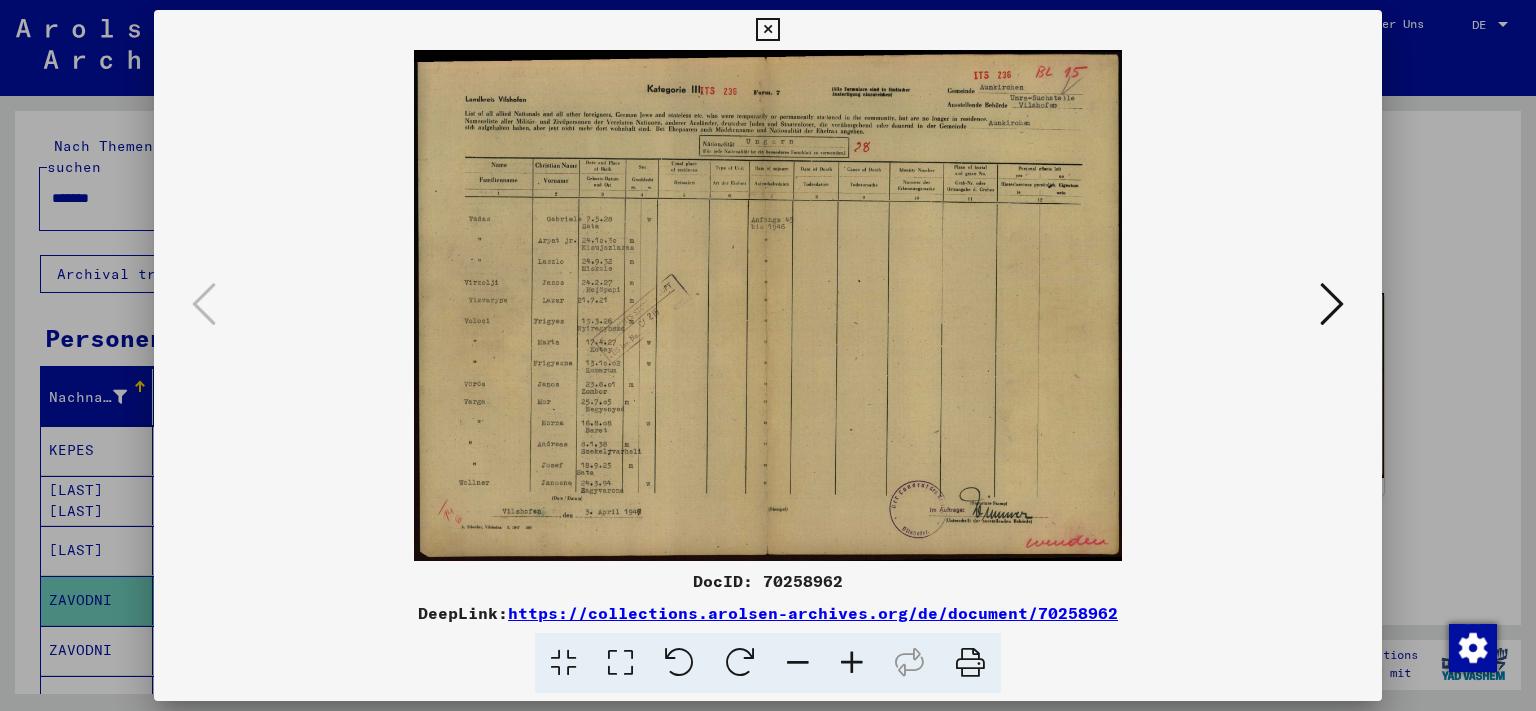click at bounding box center (852, 663) 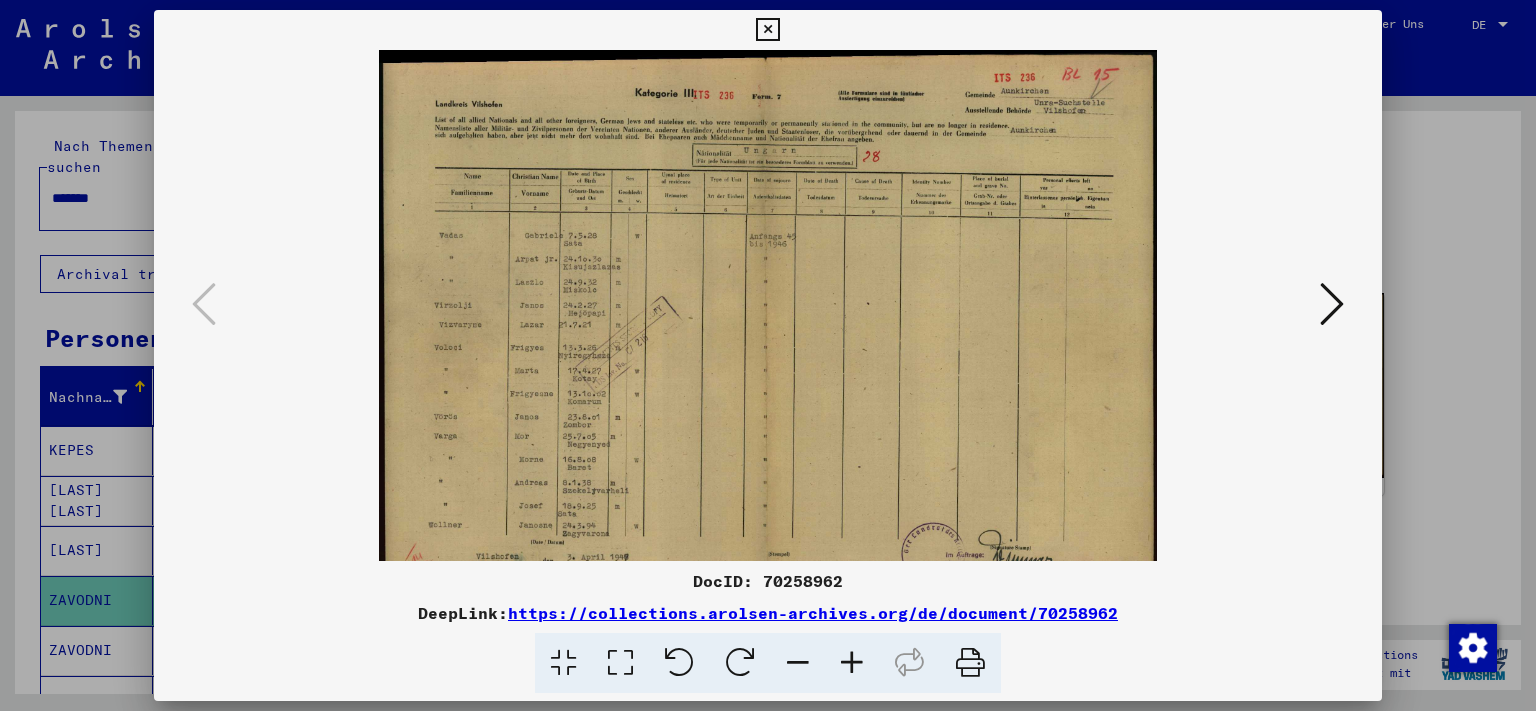 click at bounding box center (852, 663) 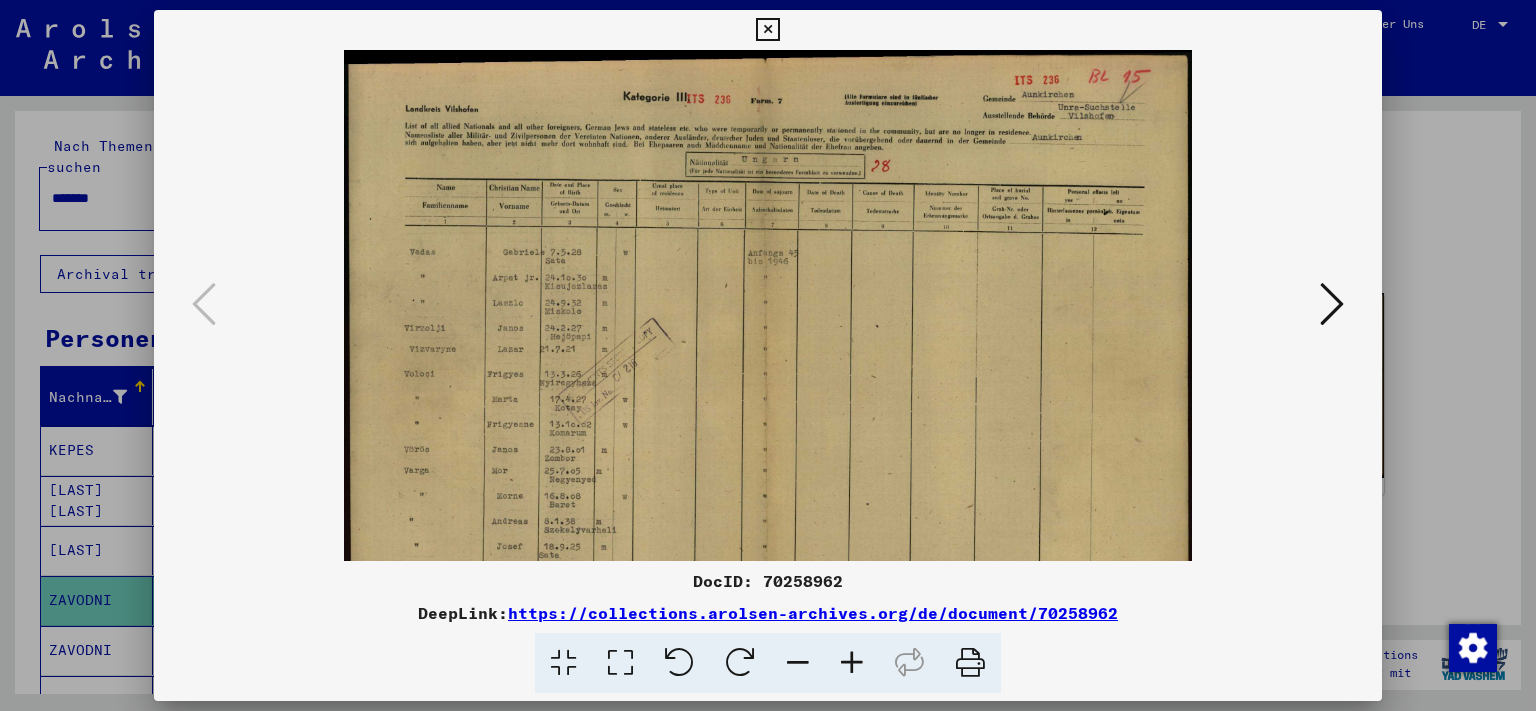 click at bounding box center (852, 663) 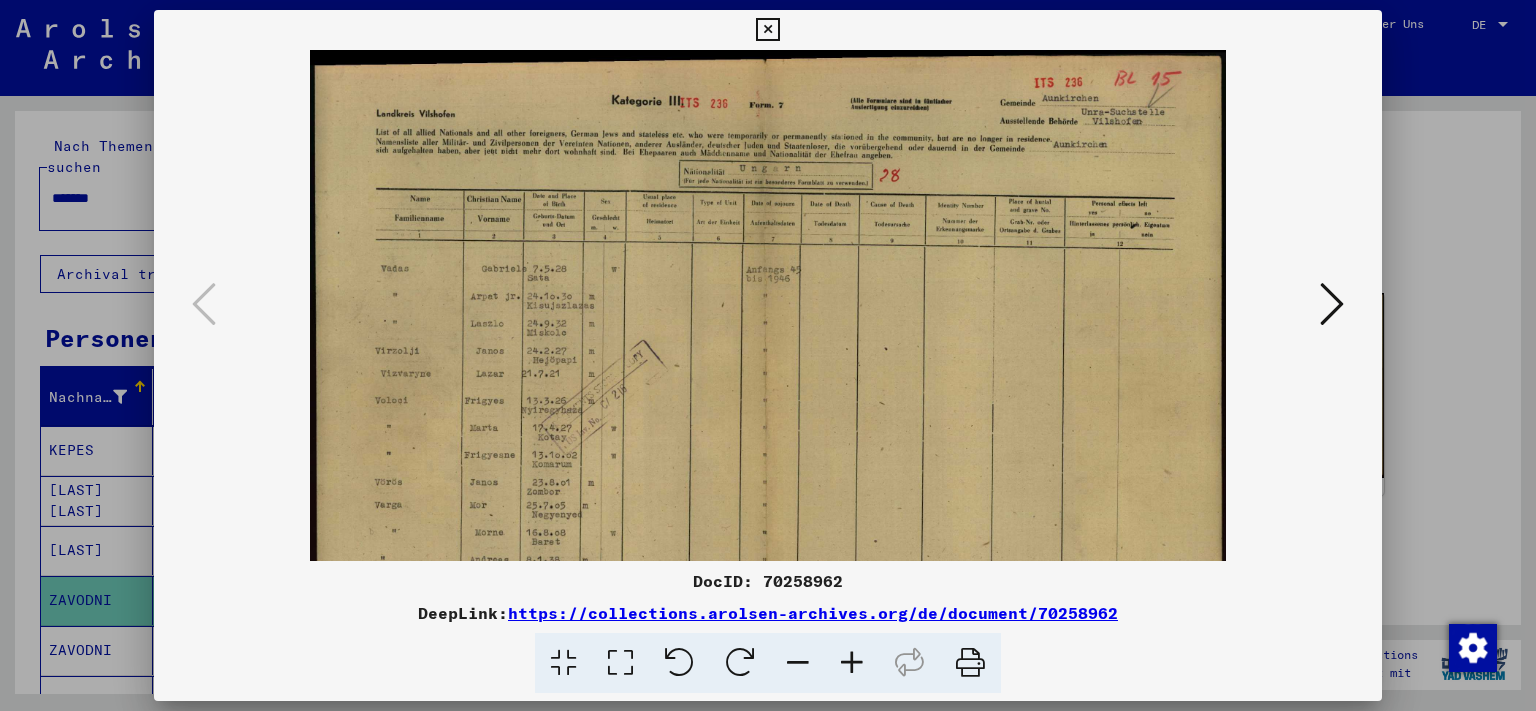 click at bounding box center (852, 663) 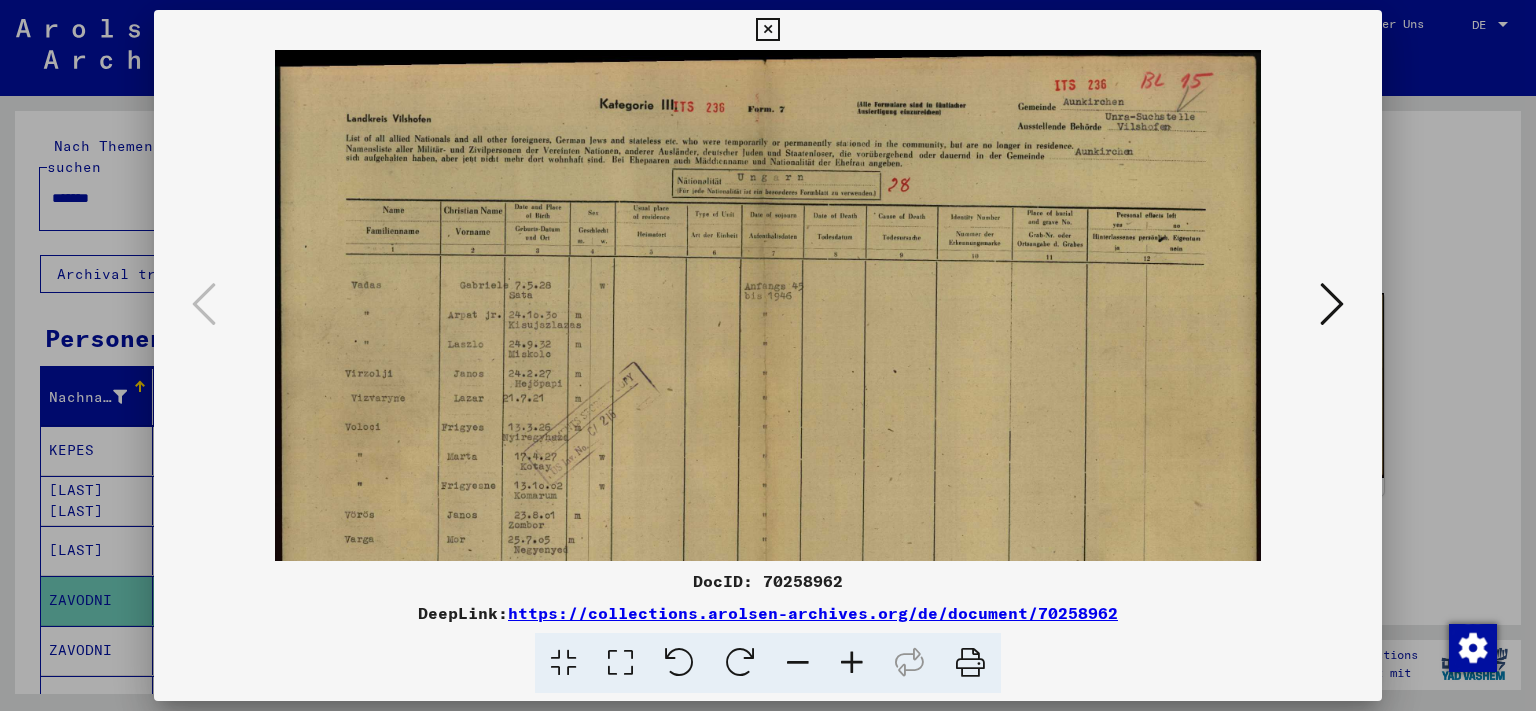 click at bounding box center [852, 663] 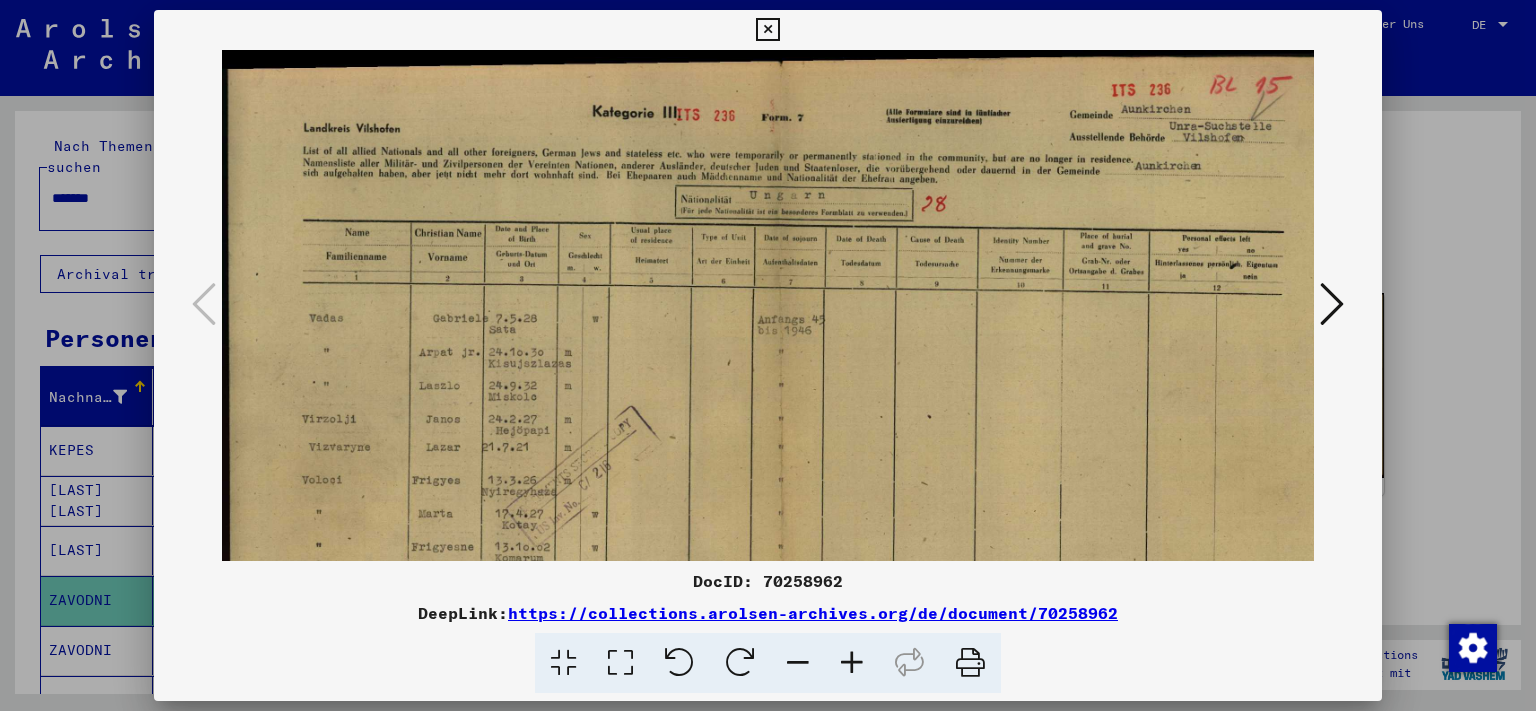 click at bounding box center [852, 663] 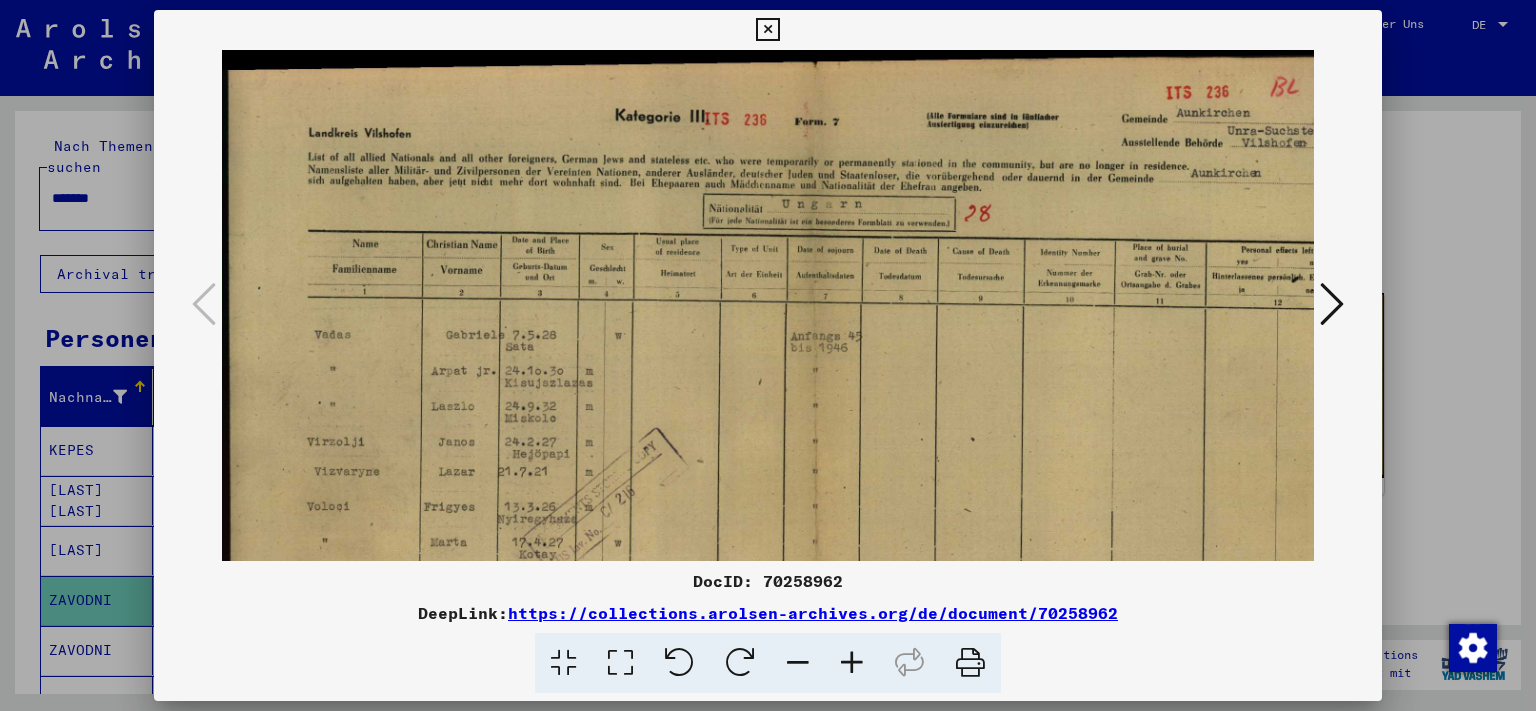 click at bounding box center [852, 663] 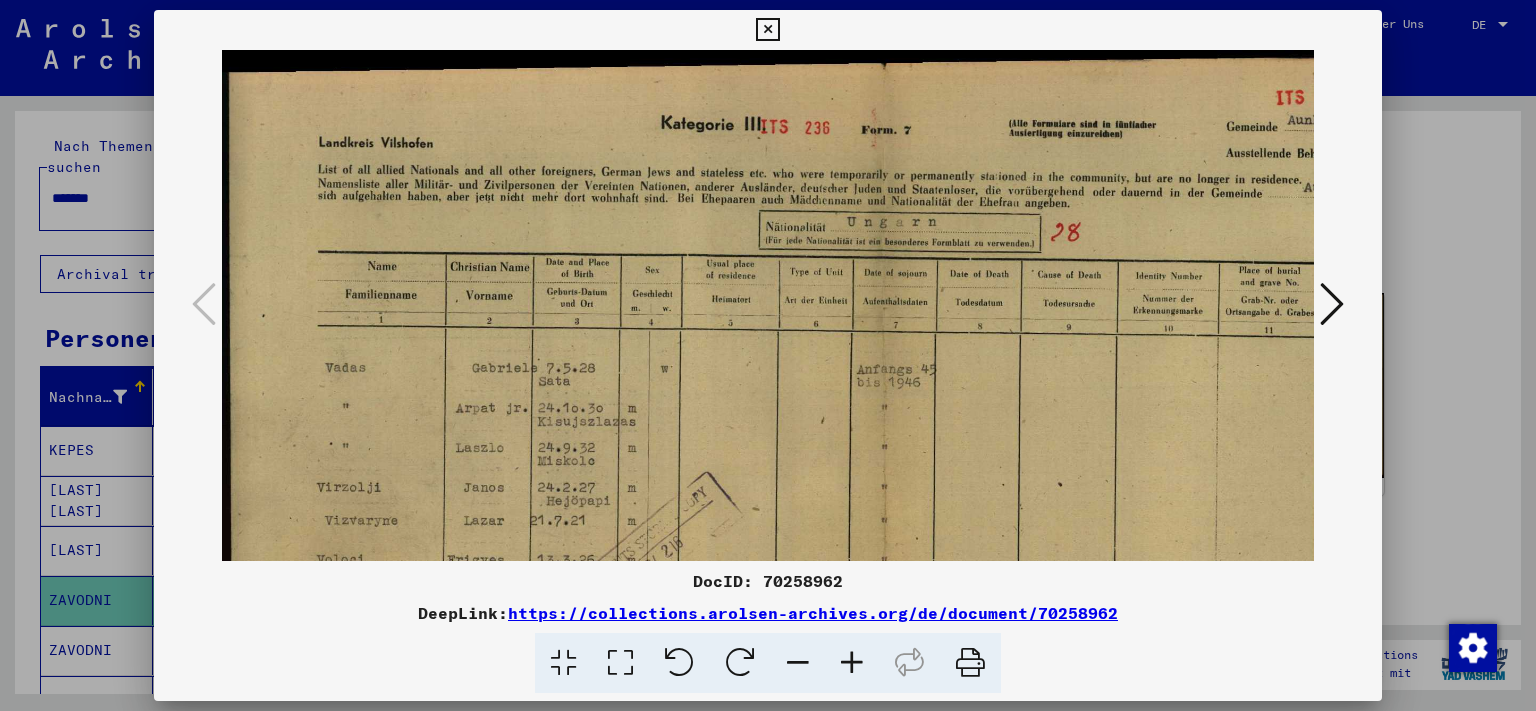 click at bounding box center (852, 663) 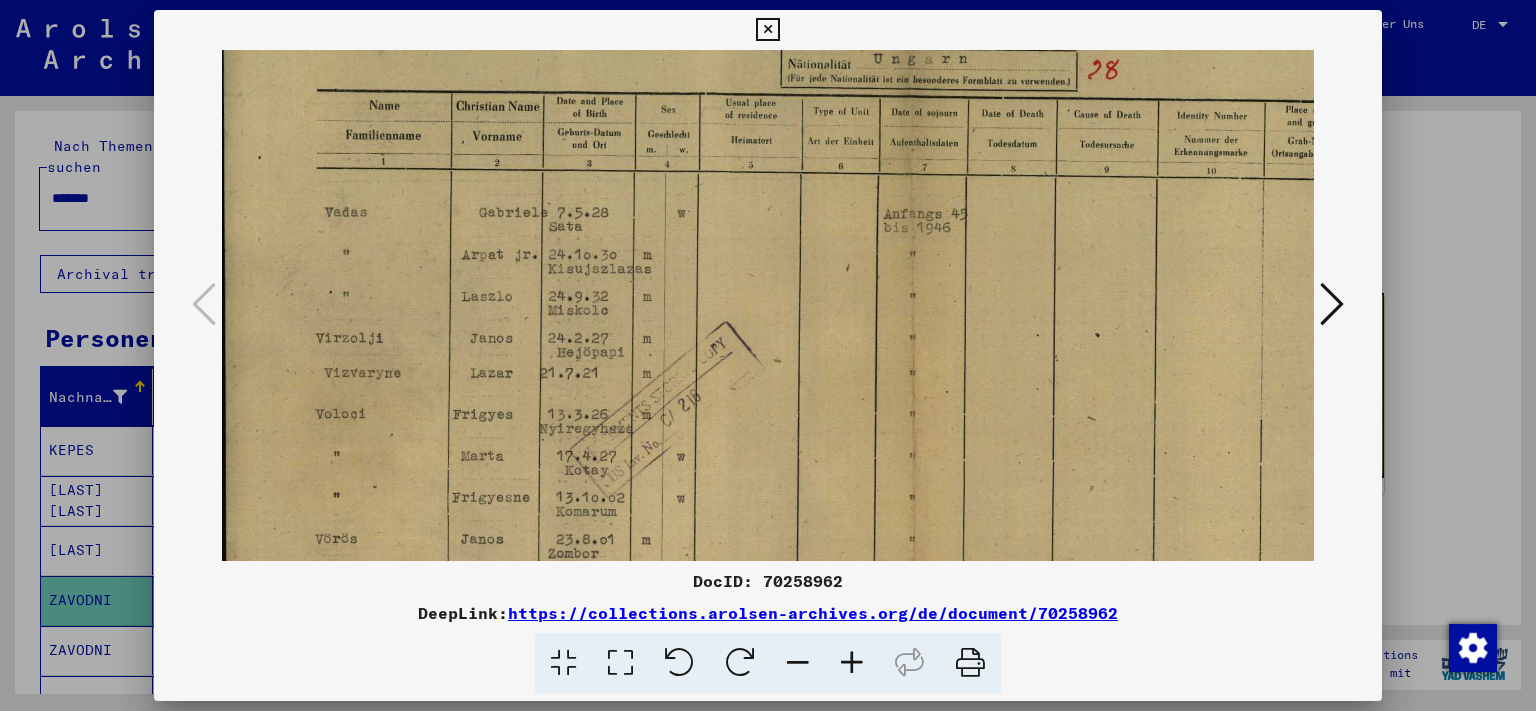 scroll, scrollTop: 176, scrollLeft: 6, axis: both 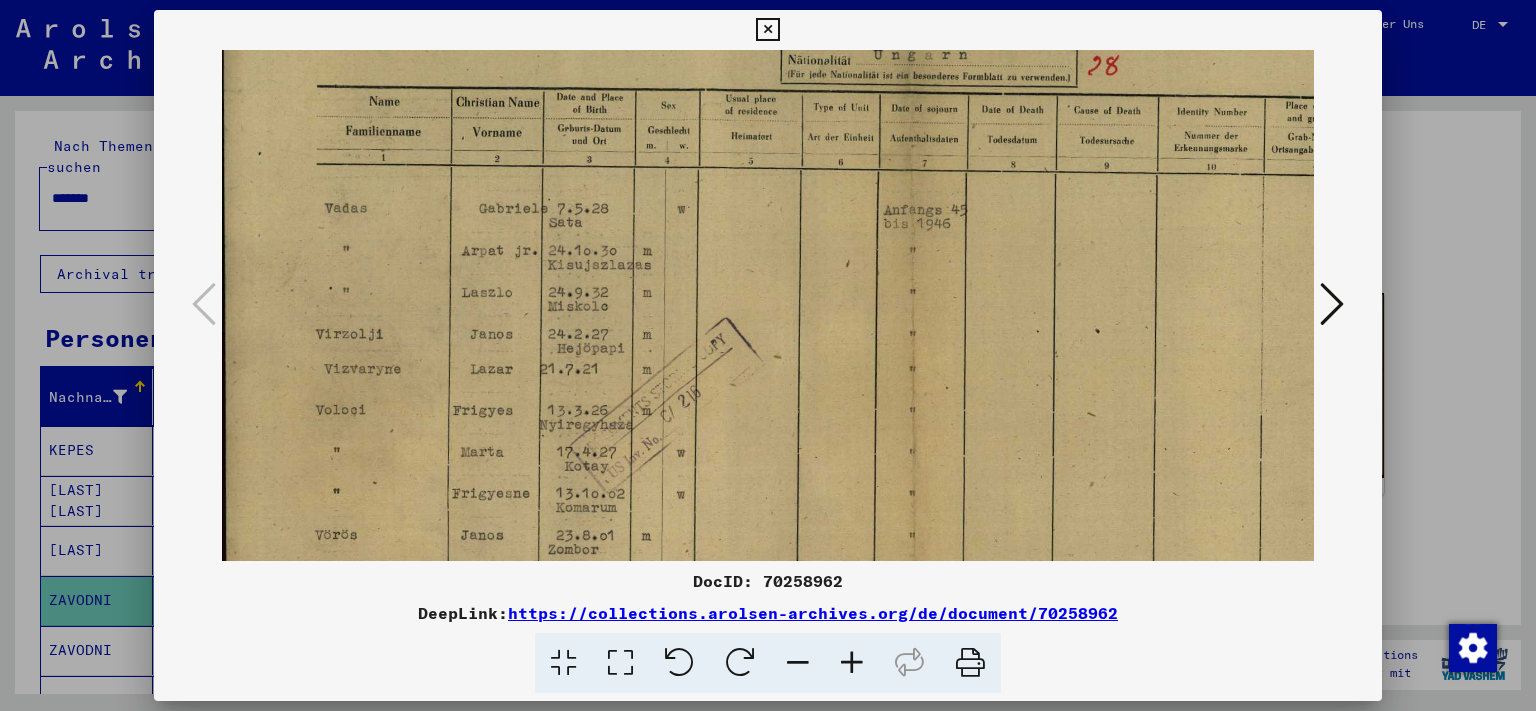 drag, startPoint x: 1159, startPoint y: 310, endPoint x: 1154, endPoint y: 135, distance: 175.07141 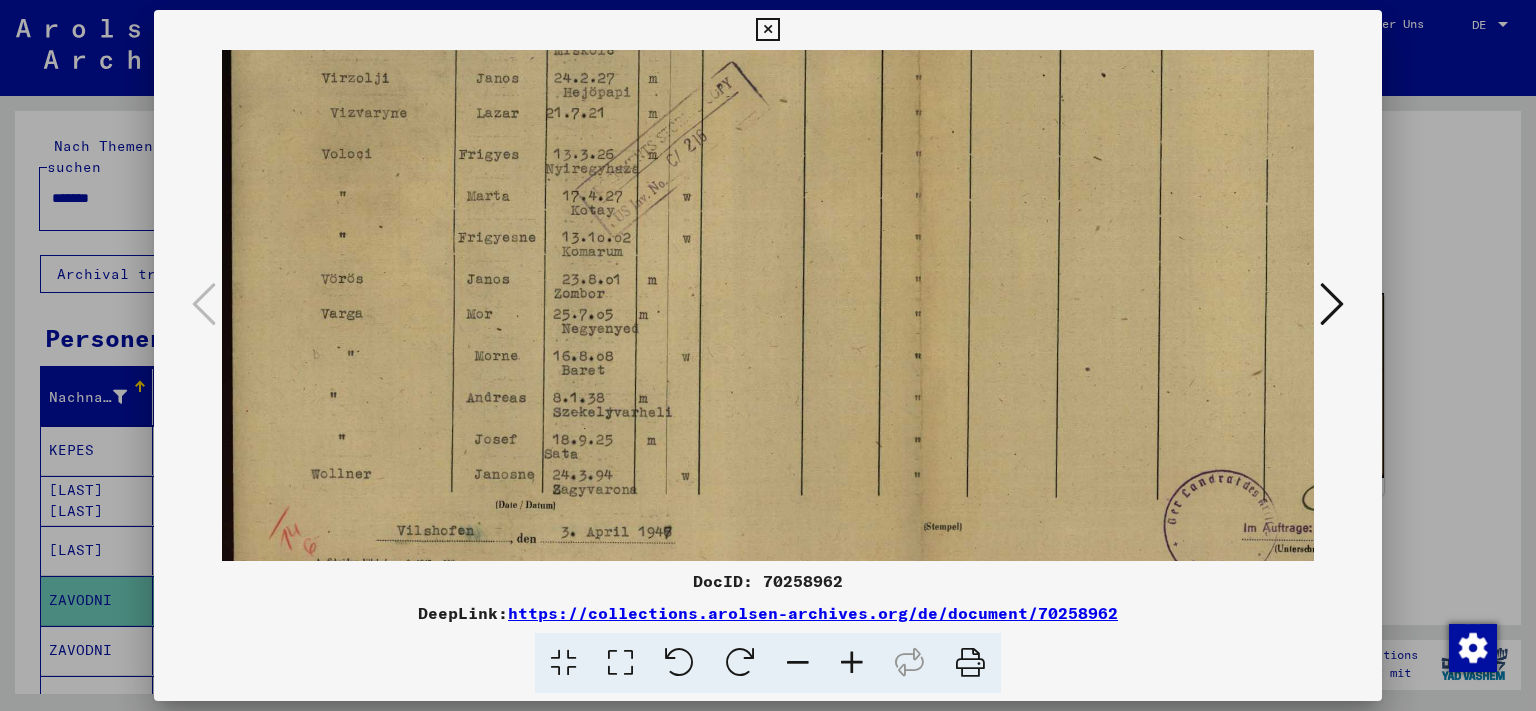 scroll, scrollTop: 465, scrollLeft: 0, axis: vertical 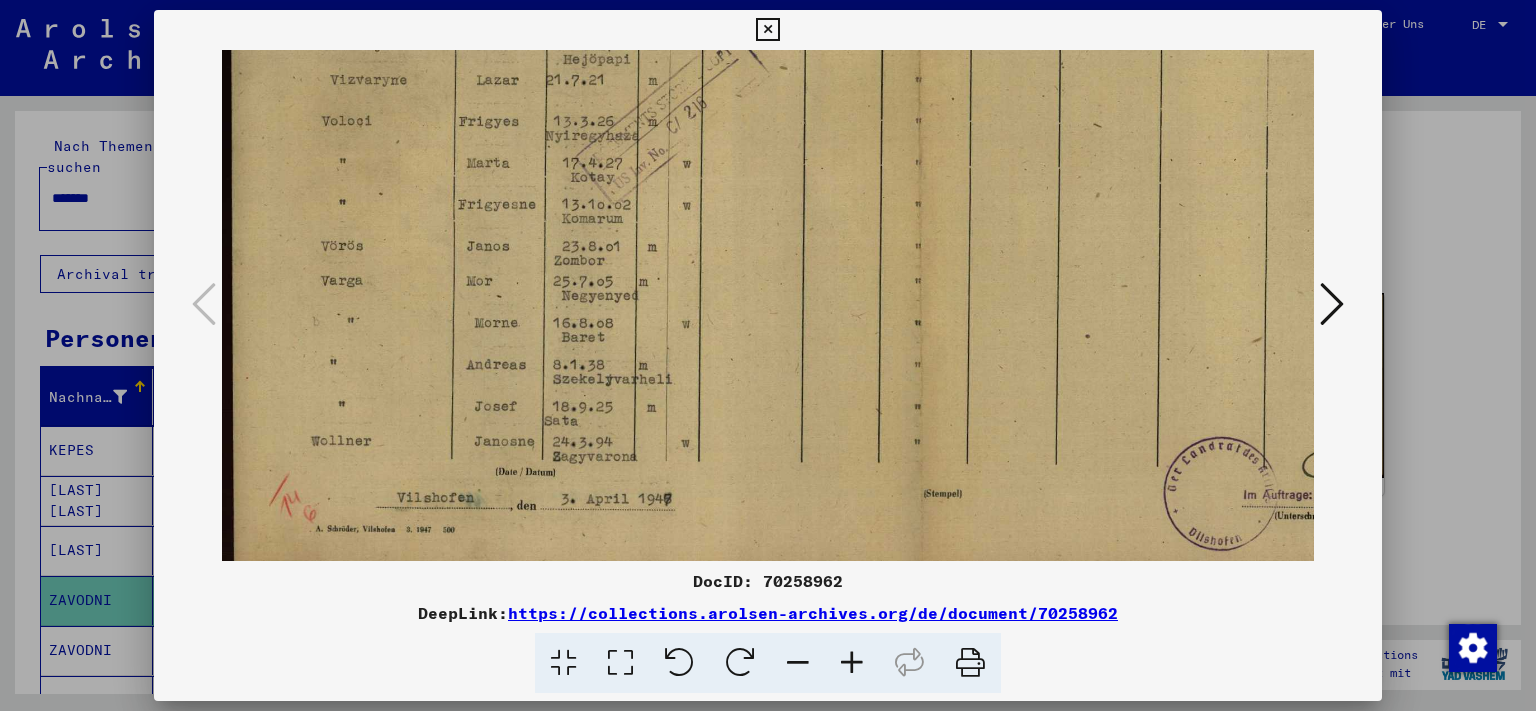 drag, startPoint x: 869, startPoint y: 242, endPoint x: 938, endPoint y: 9, distance: 243.00206 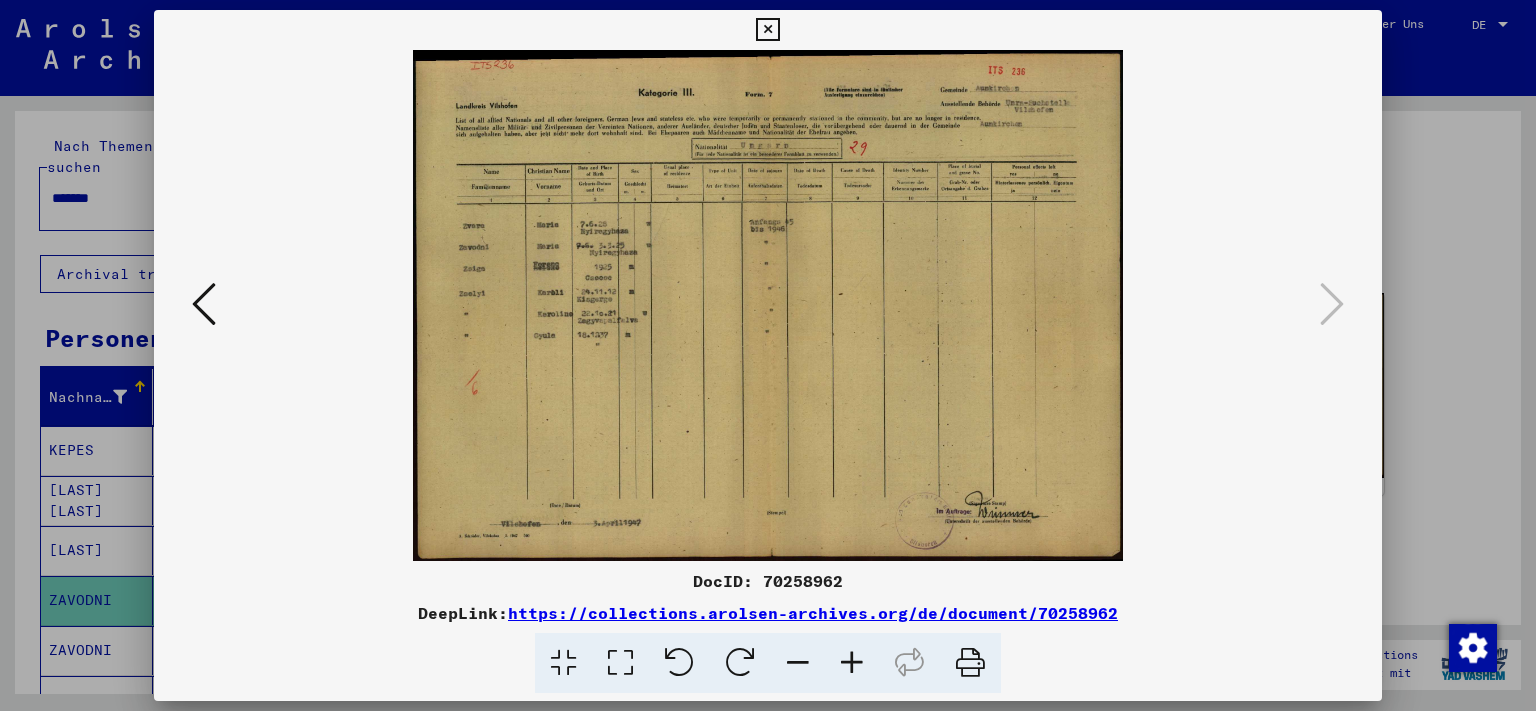 click at bounding box center (852, 663) 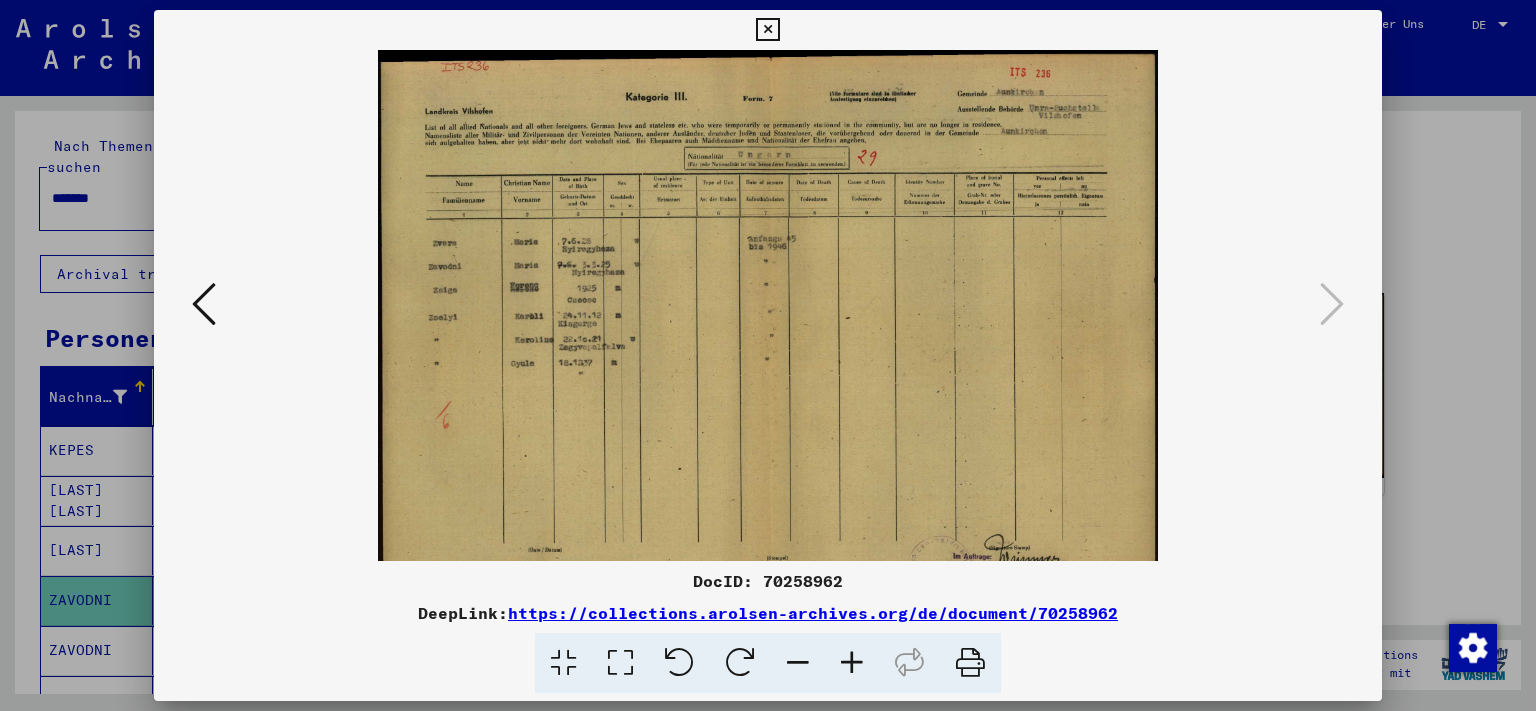 click at bounding box center [852, 663] 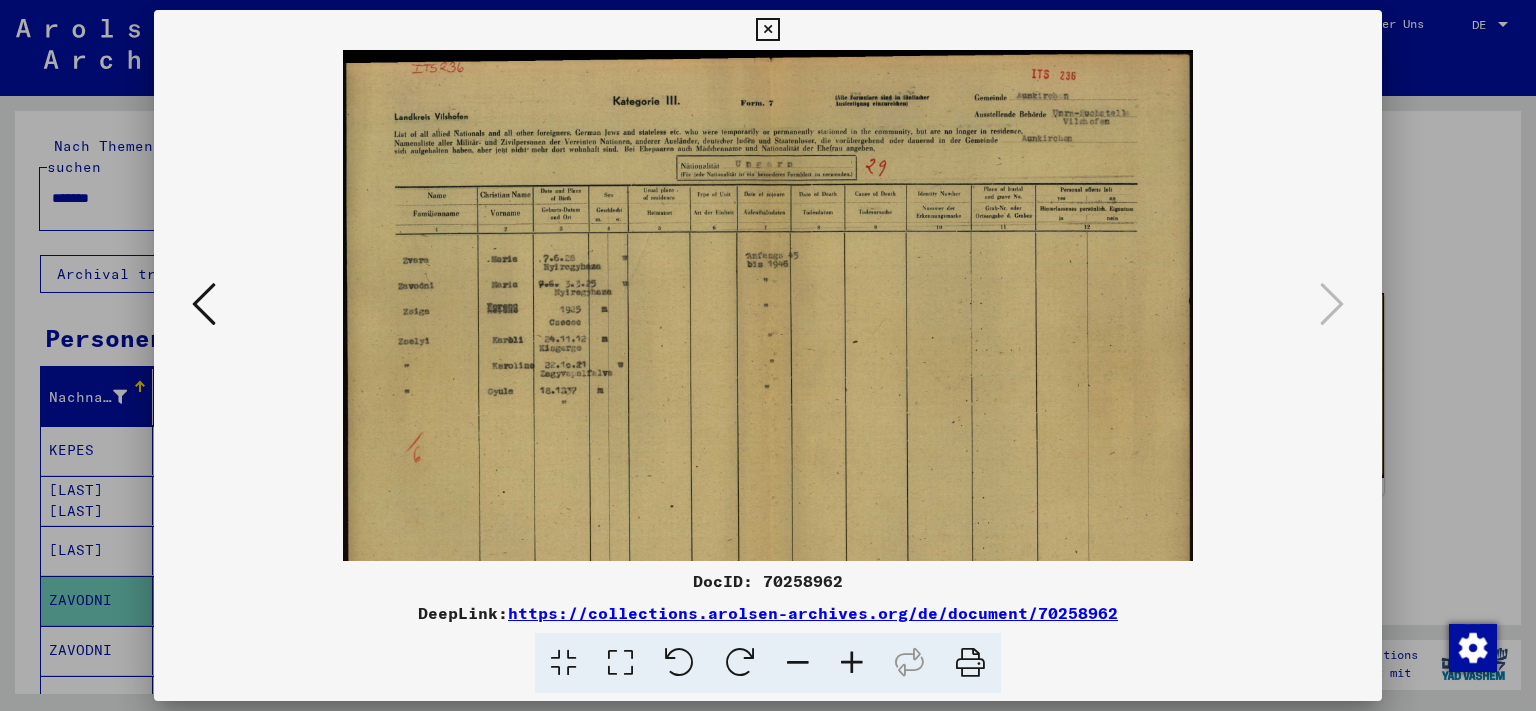 click at bounding box center [852, 663] 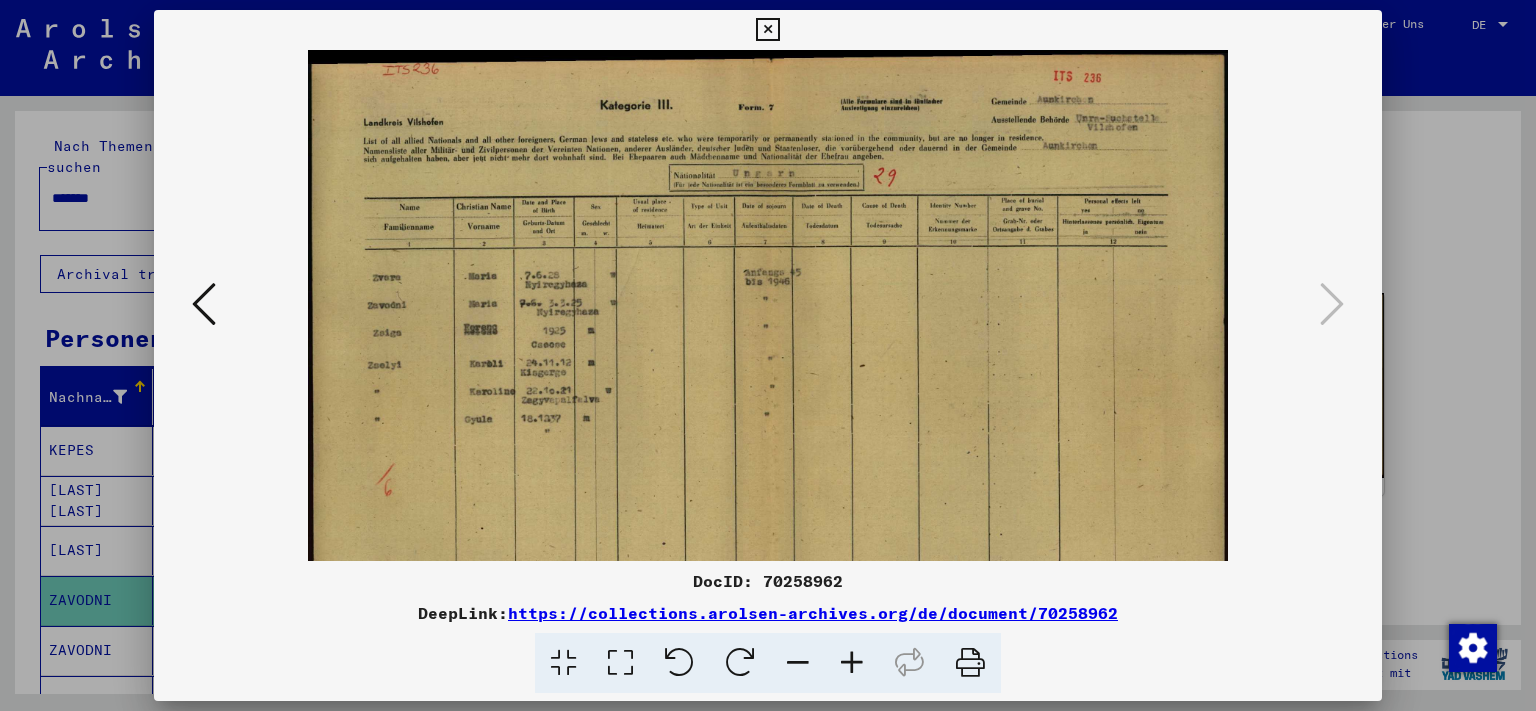 click at bounding box center (852, 663) 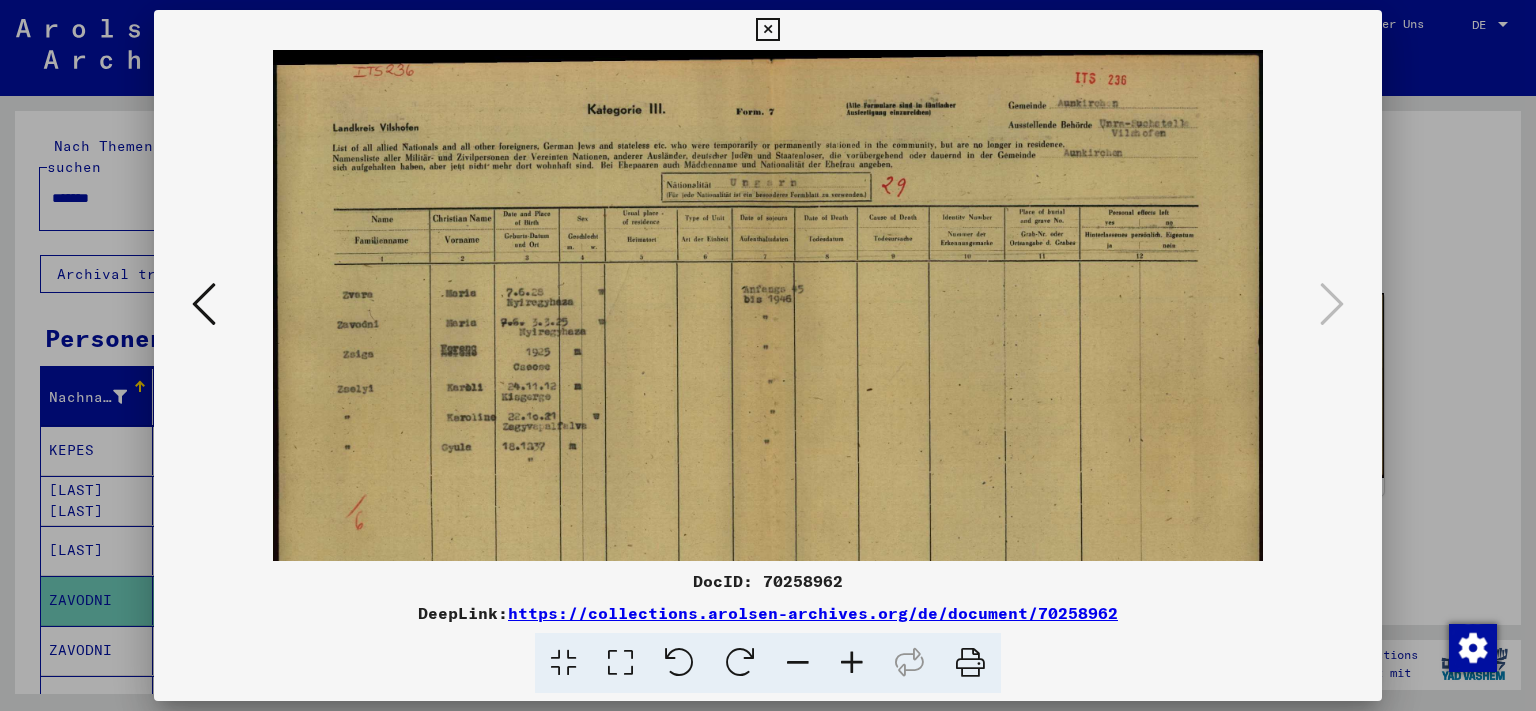 click at bounding box center (852, 663) 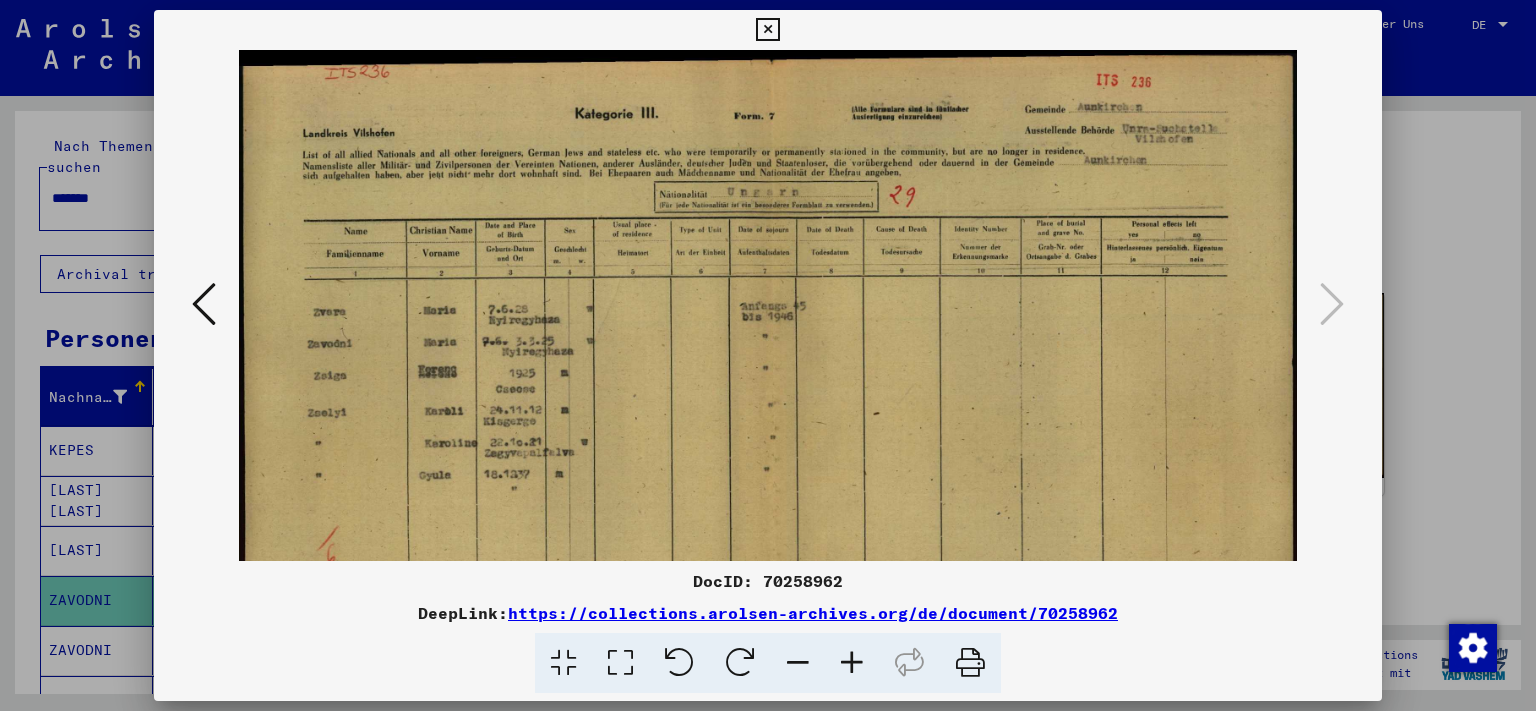 click at bounding box center [852, 663] 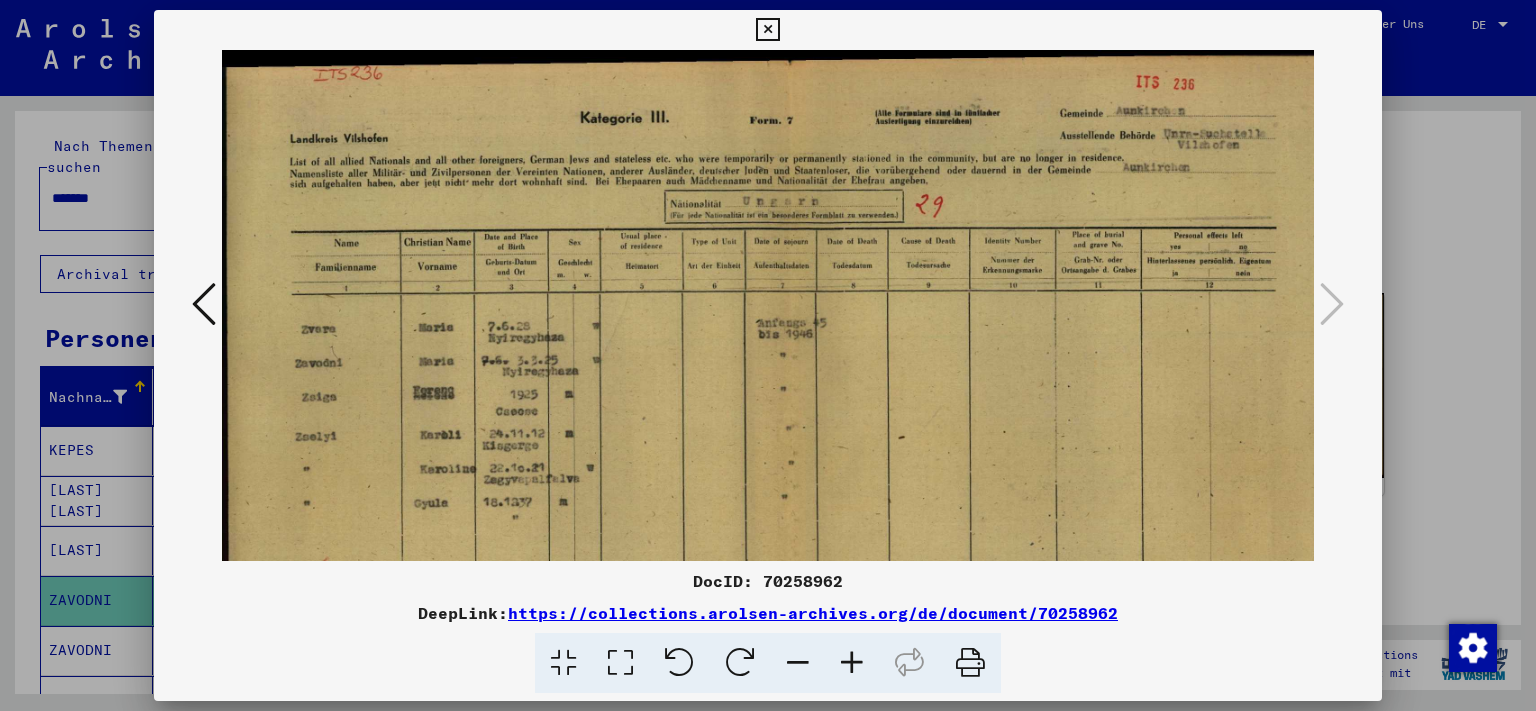click at bounding box center [852, 663] 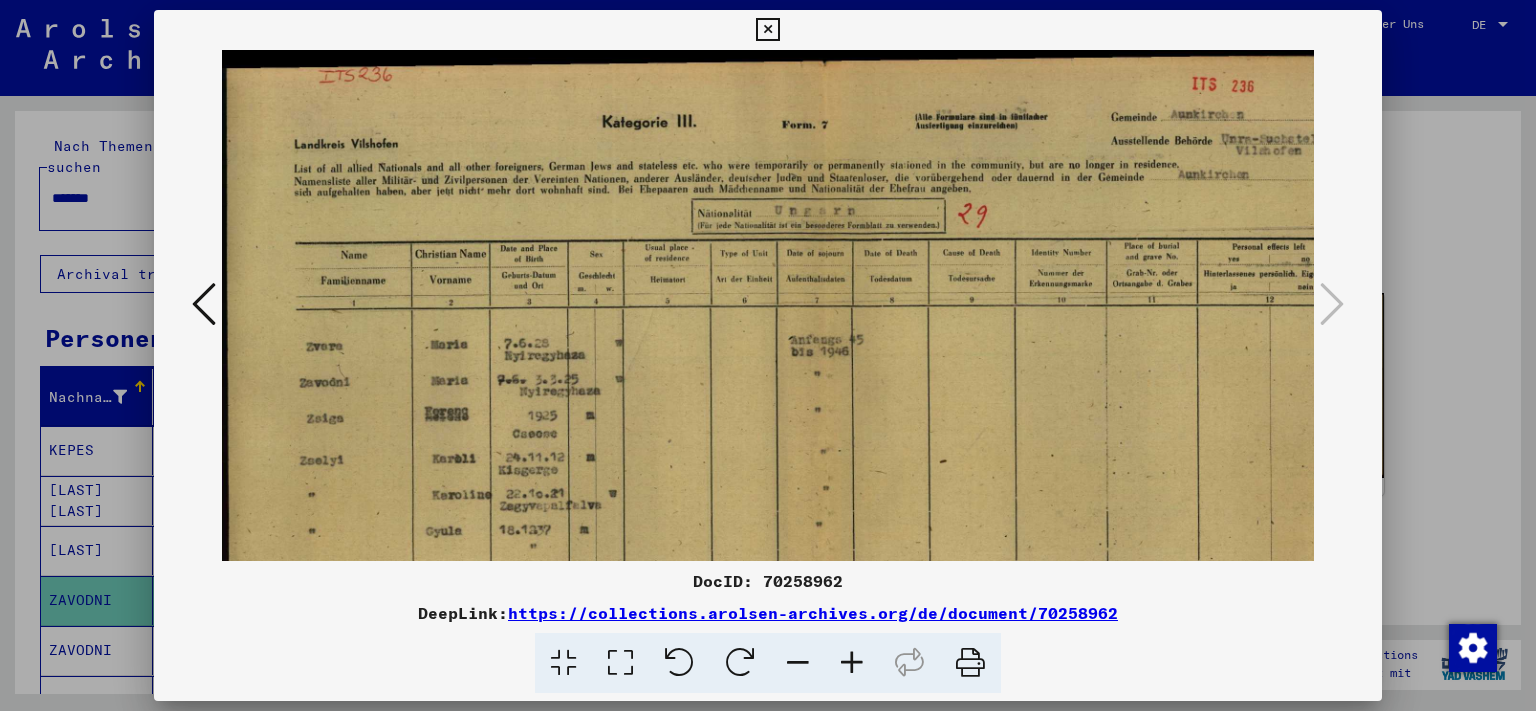 click at bounding box center [852, 663] 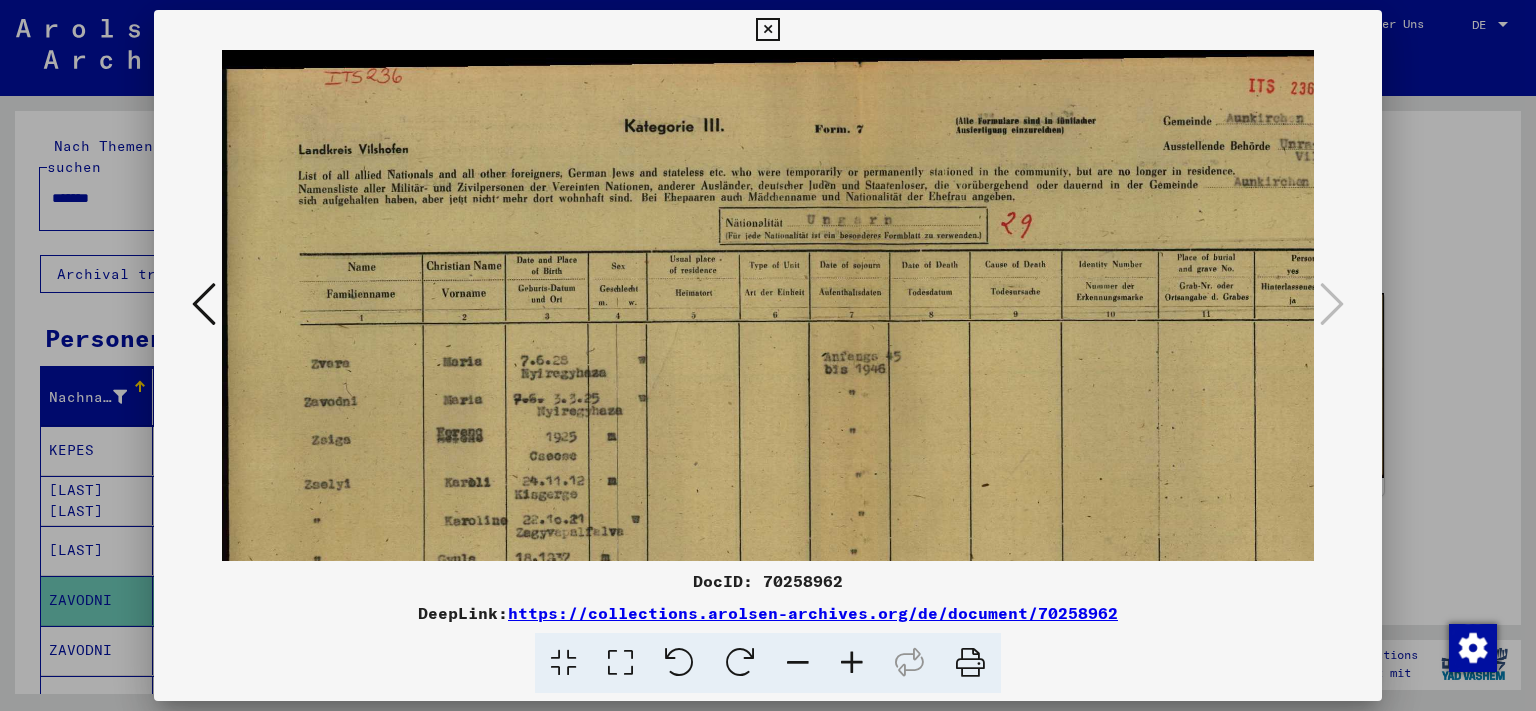 click at bounding box center (852, 663) 